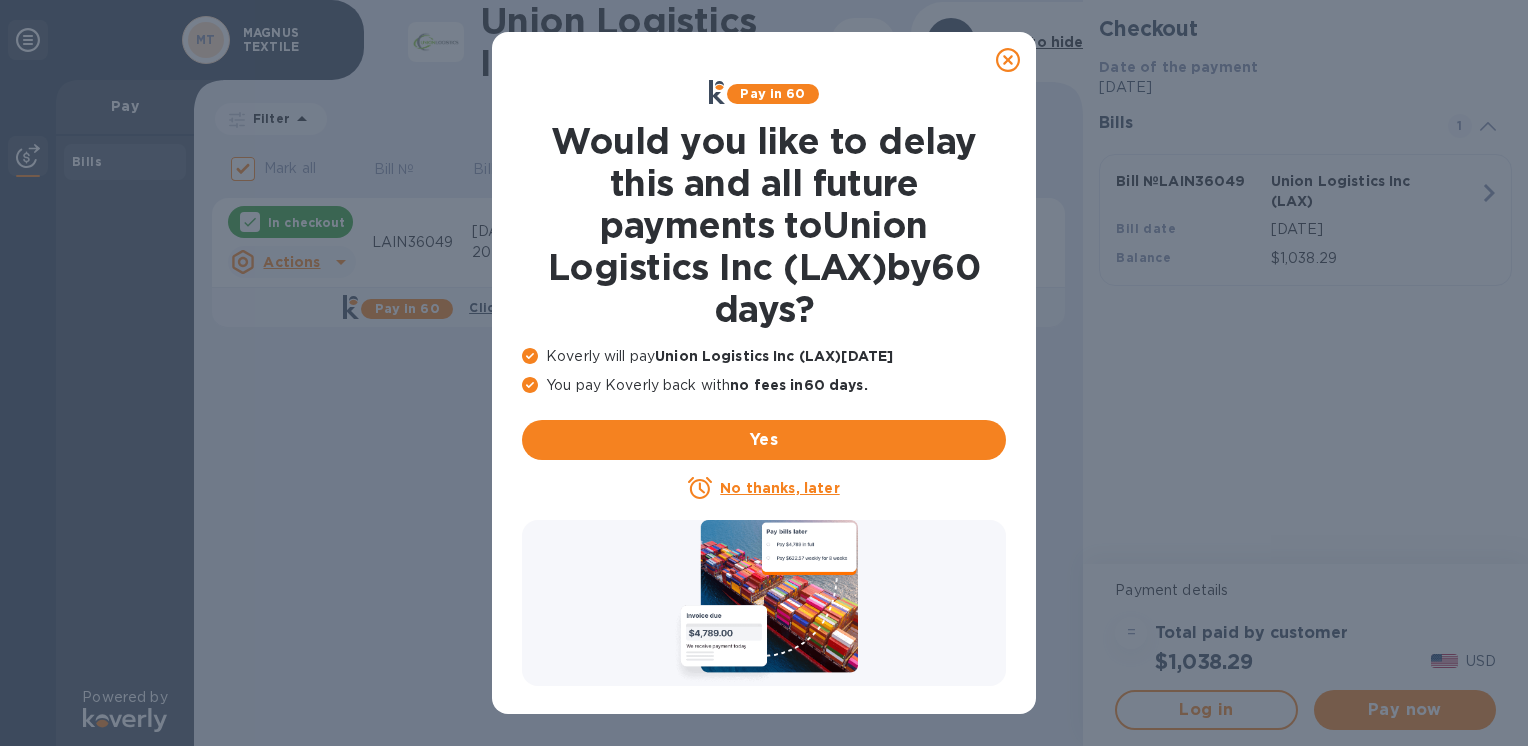 scroll, scrollTop: 0, scrollLeft: 0, axis: both 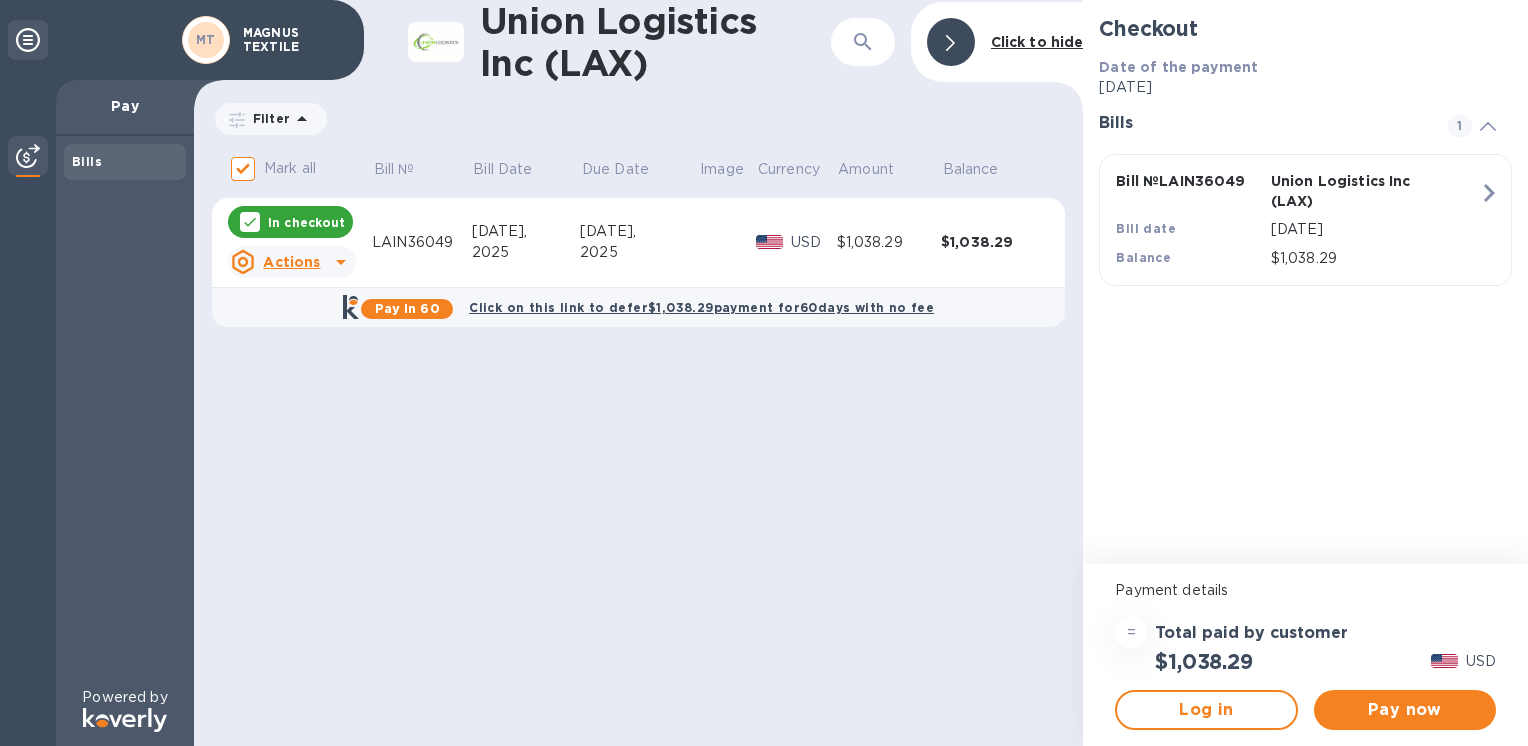 click on "Union Logistics Inc (LAX) ​ Click to hide Filter Amount   Mark all Bill № Bill Date Due Date Image Currency Amount Balance In checkout Actions LAIN36049 [DATE] [DATE] USD $1,038.29 $1,038.29 Pay in 60 Click on this link to defer  $1,038.29  payment for  60  days with no fee" at bounding box center [638, 373] 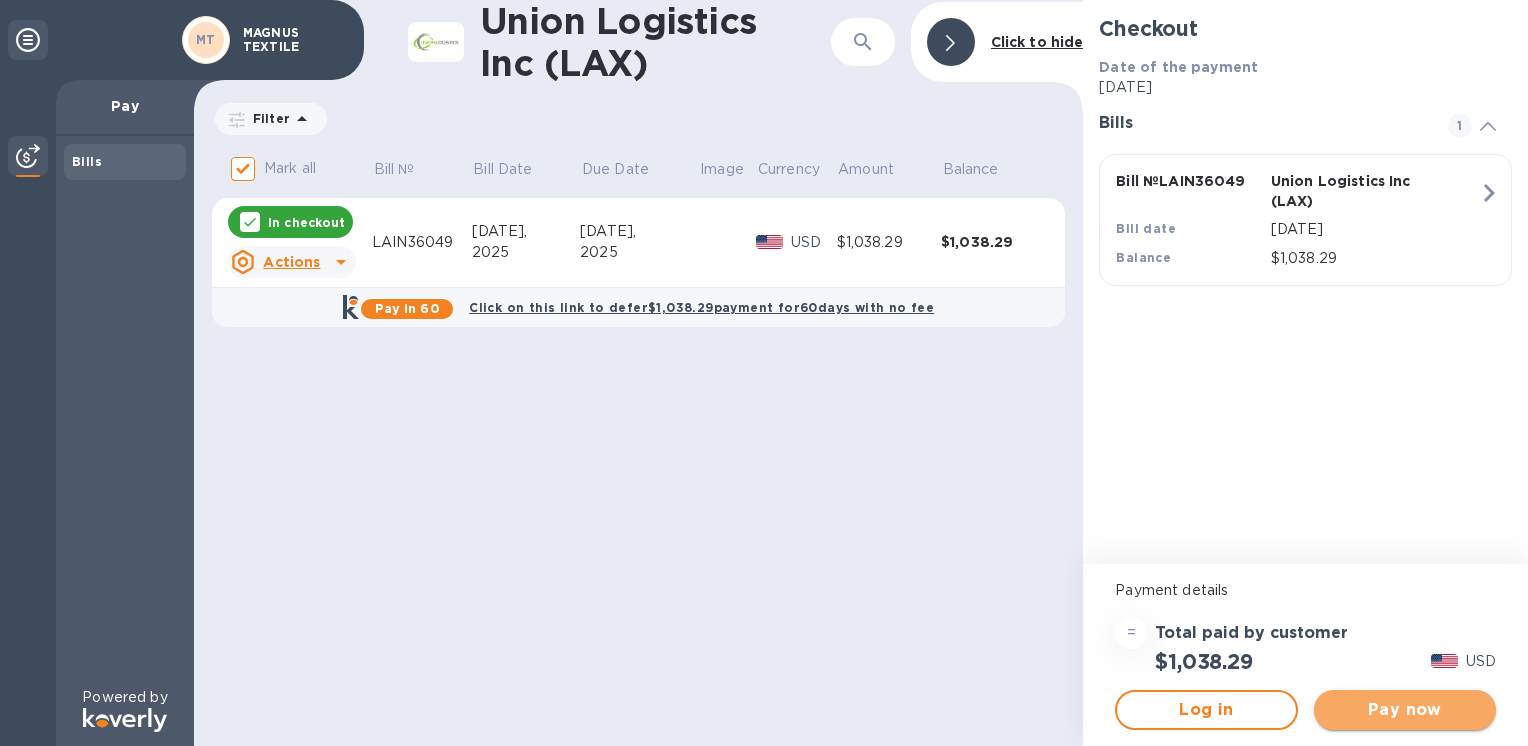 click on "Pay now" at bounding box center (1405, 710) 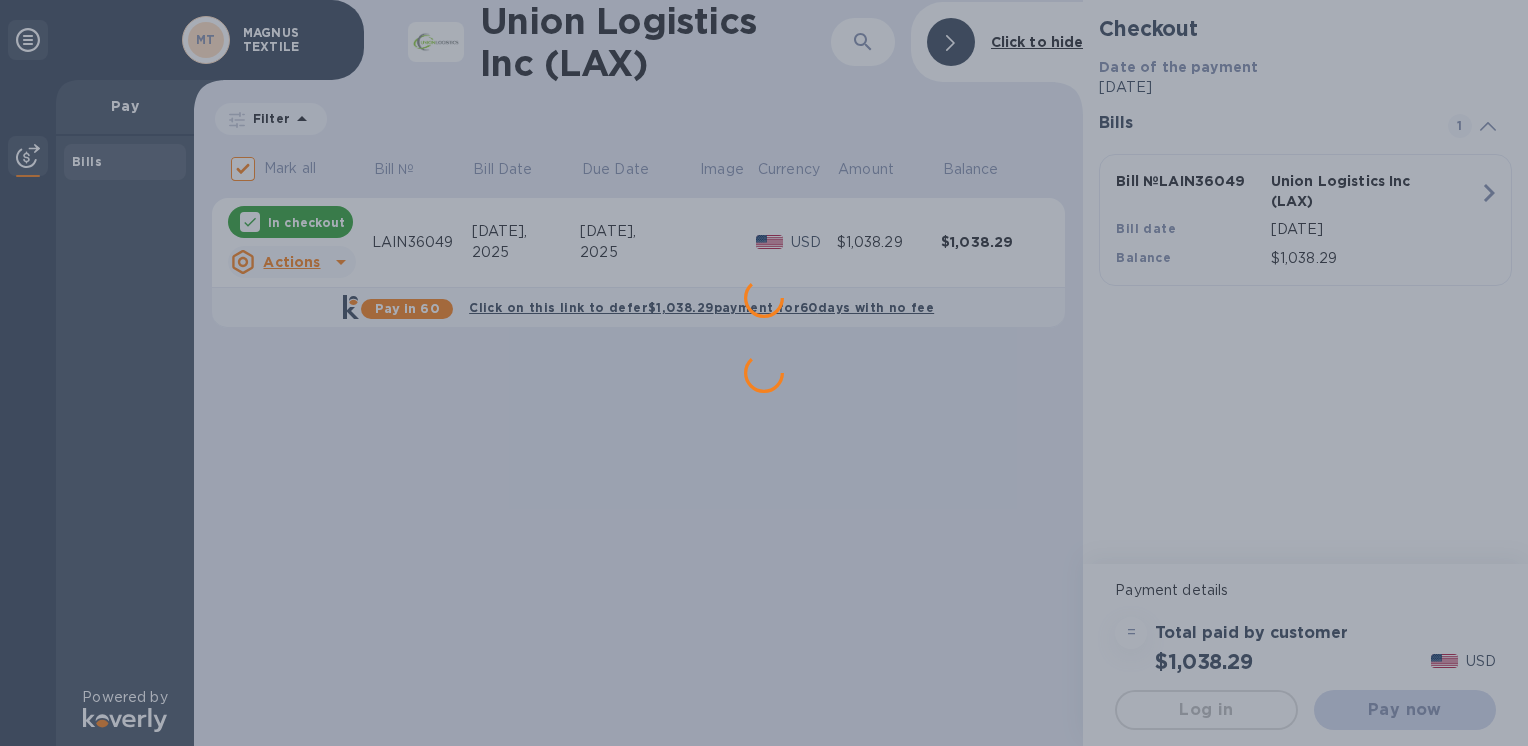 scroll, scrollTop: 0, scrollLeft: 0, axis: both 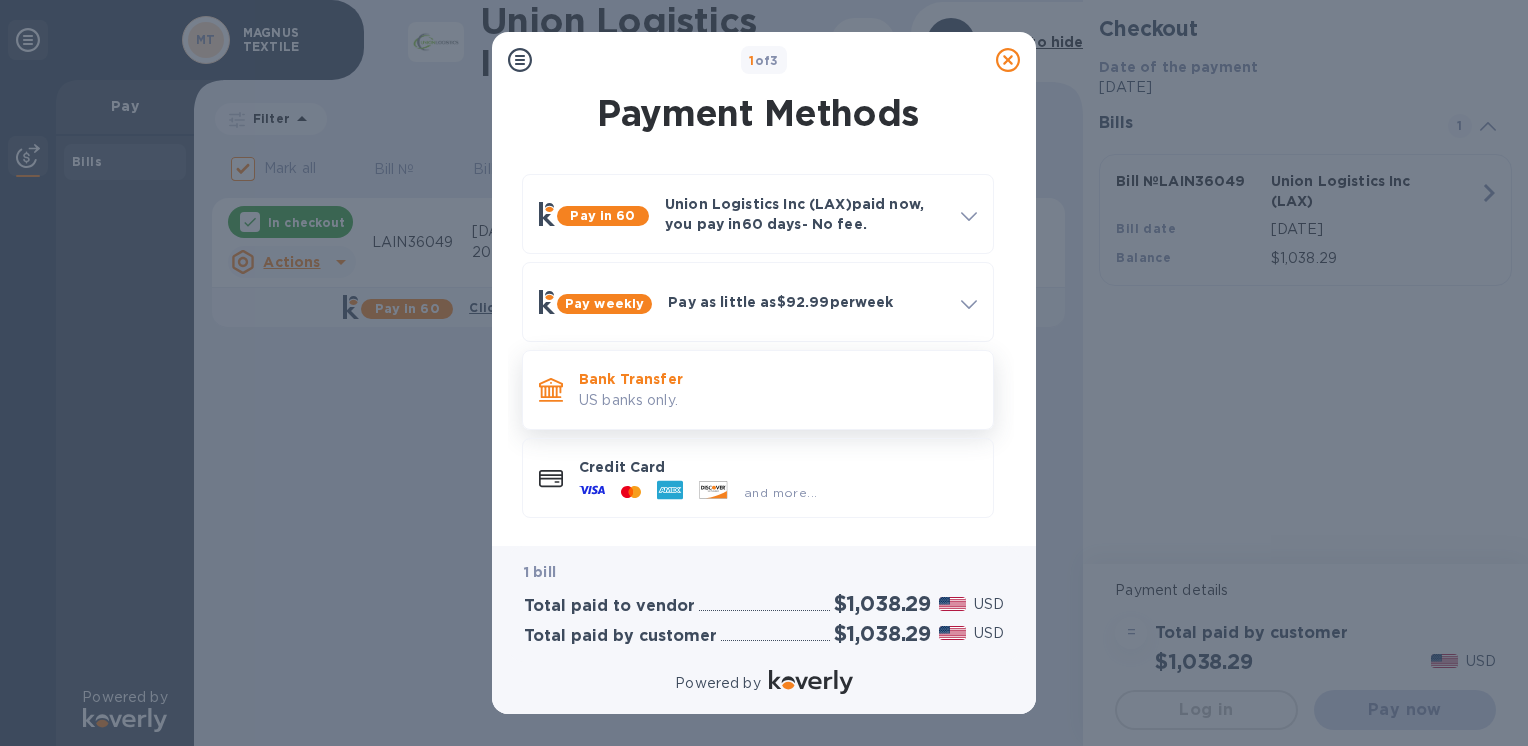 click on "Bank Transfer US banks only." at bounding box center [778, 389] 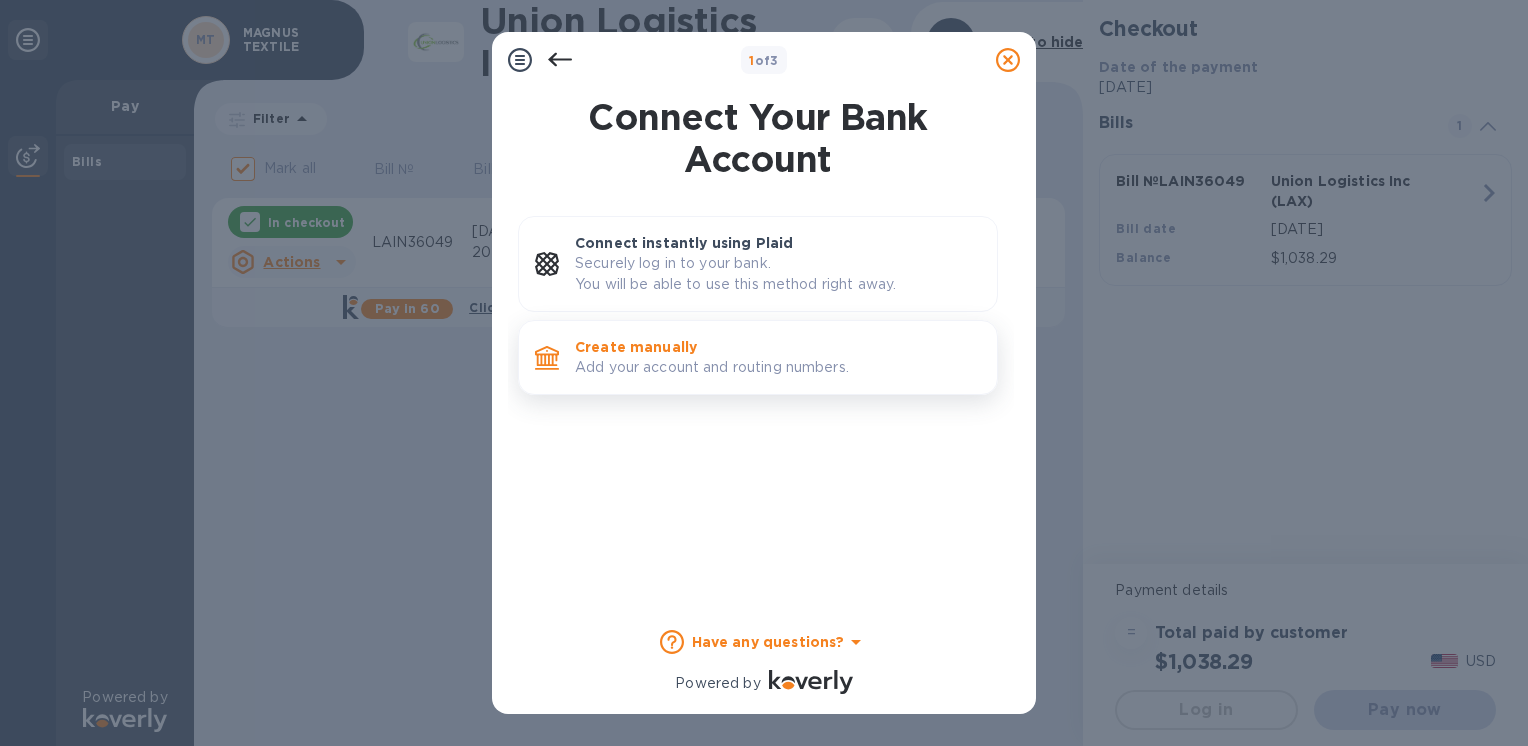 click on "Create manually Add your account and routing numbers." at bounding box center (778, 357) 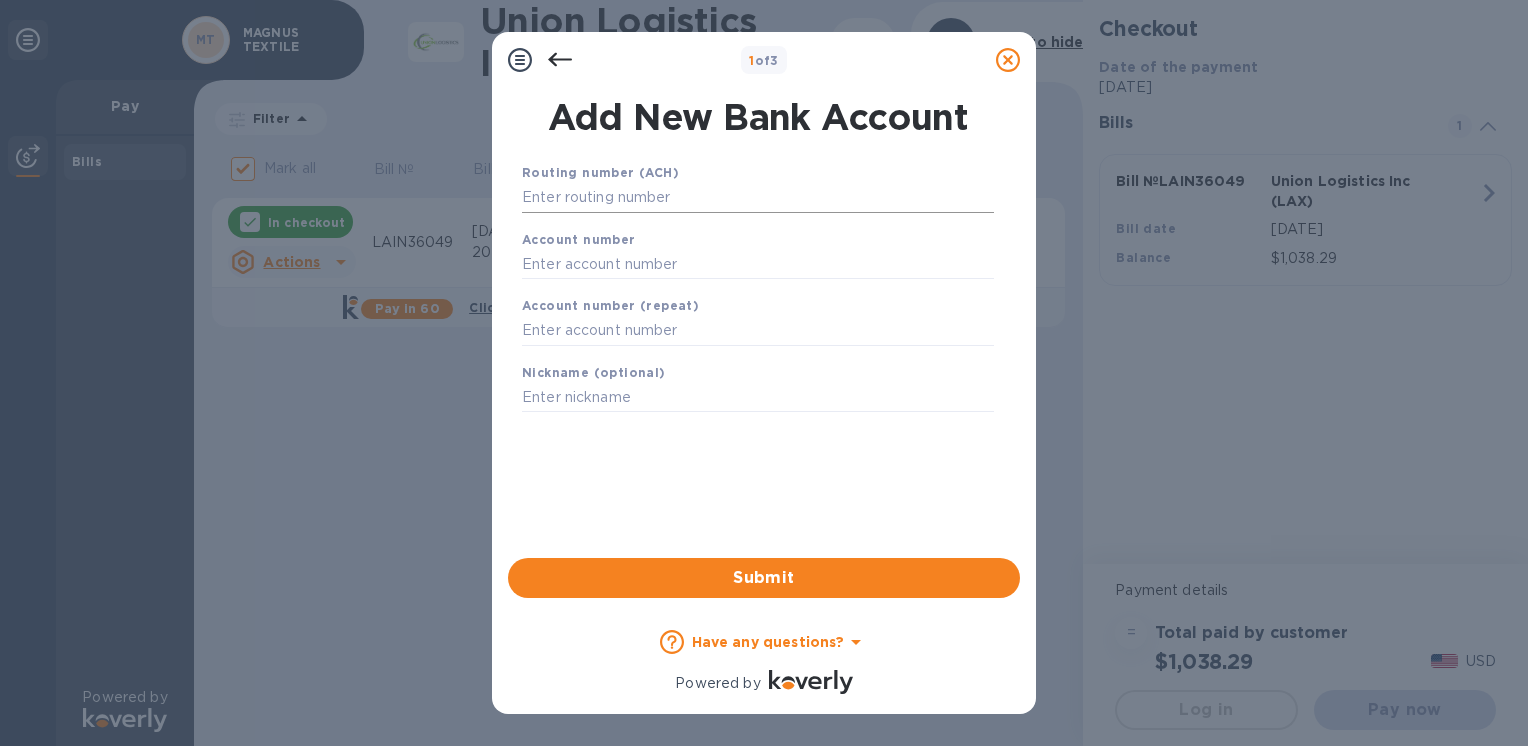 drag, startPoint x: 704, startPoint y: 214, endPoint x: 697, endPoint y: 200, distance: 15.652476 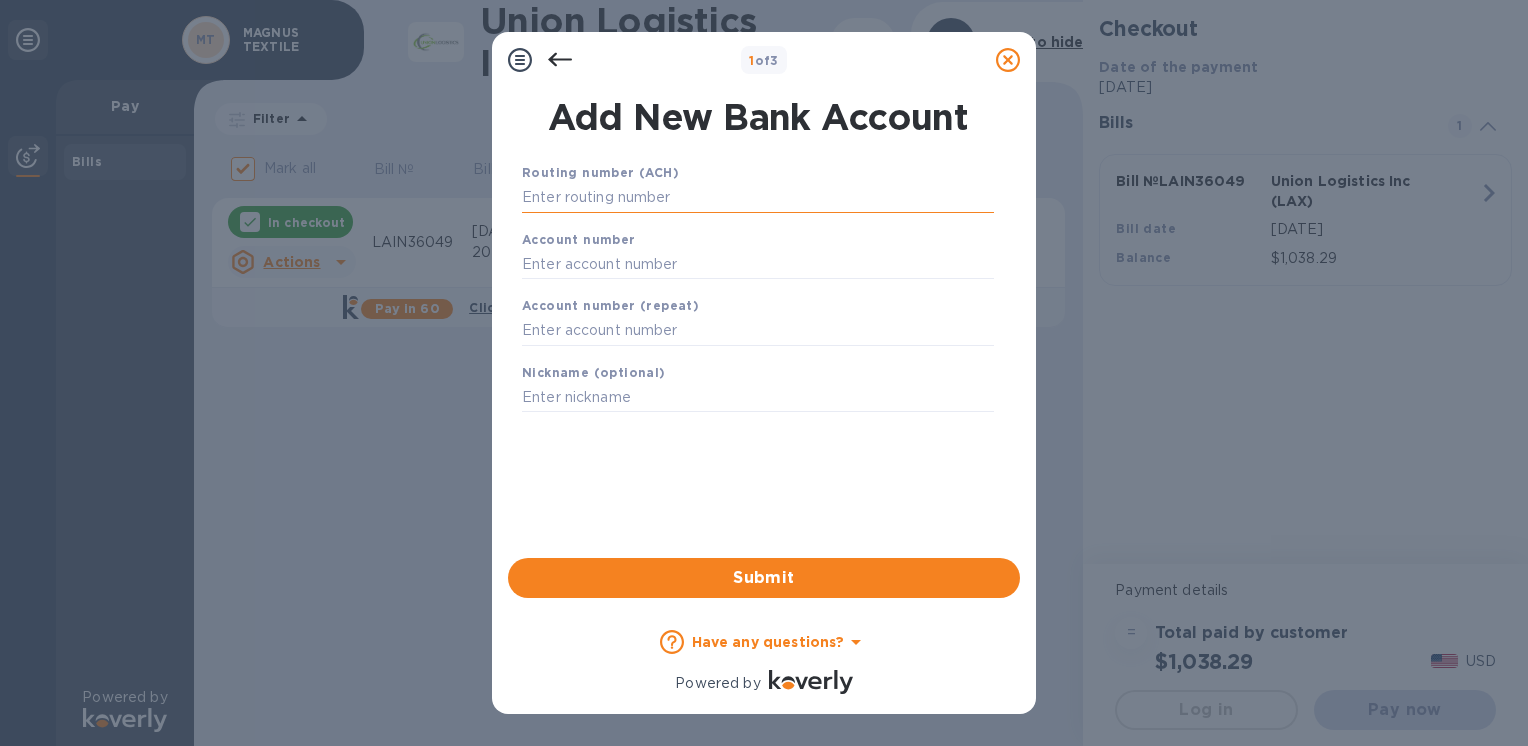 click at bounding box center [758, 198] 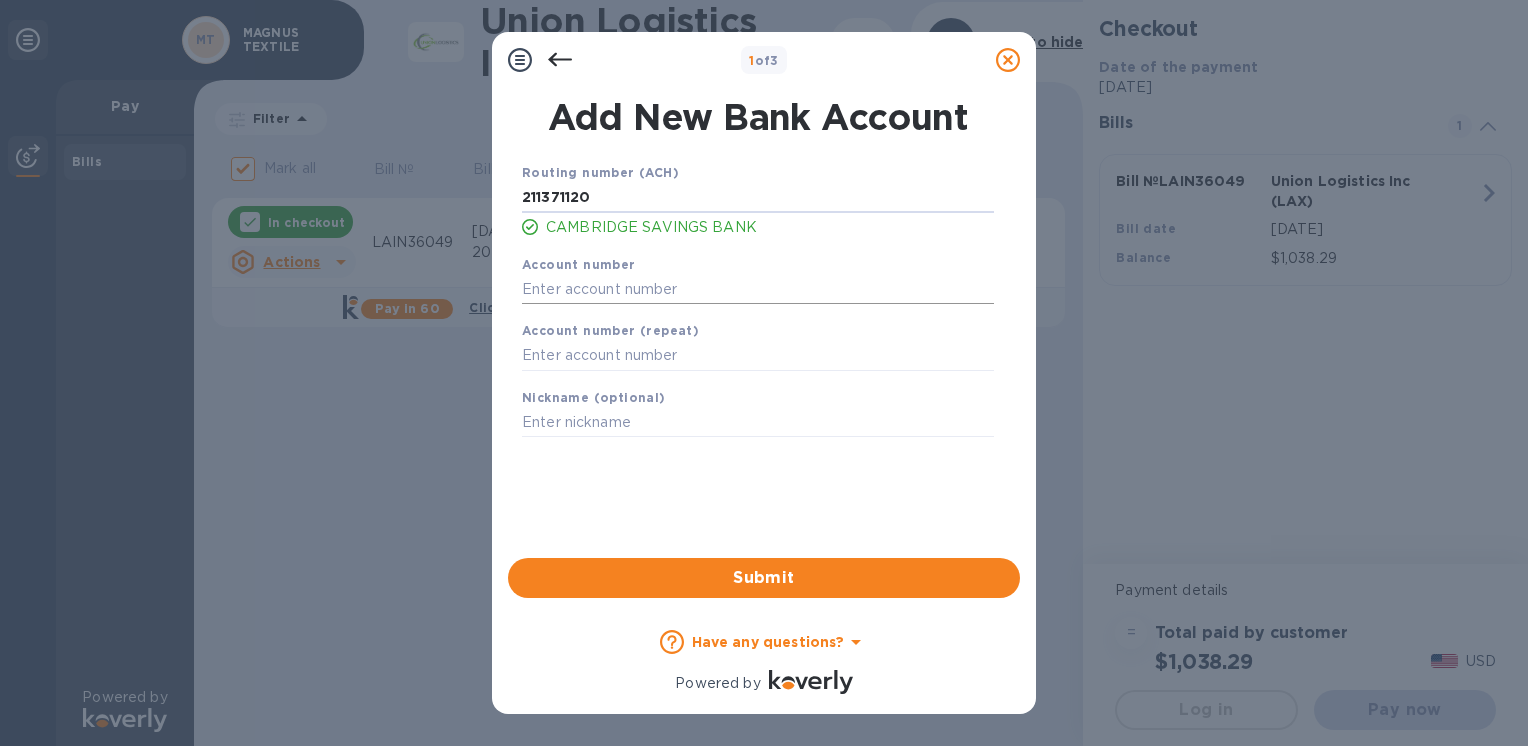 type on "211371120" 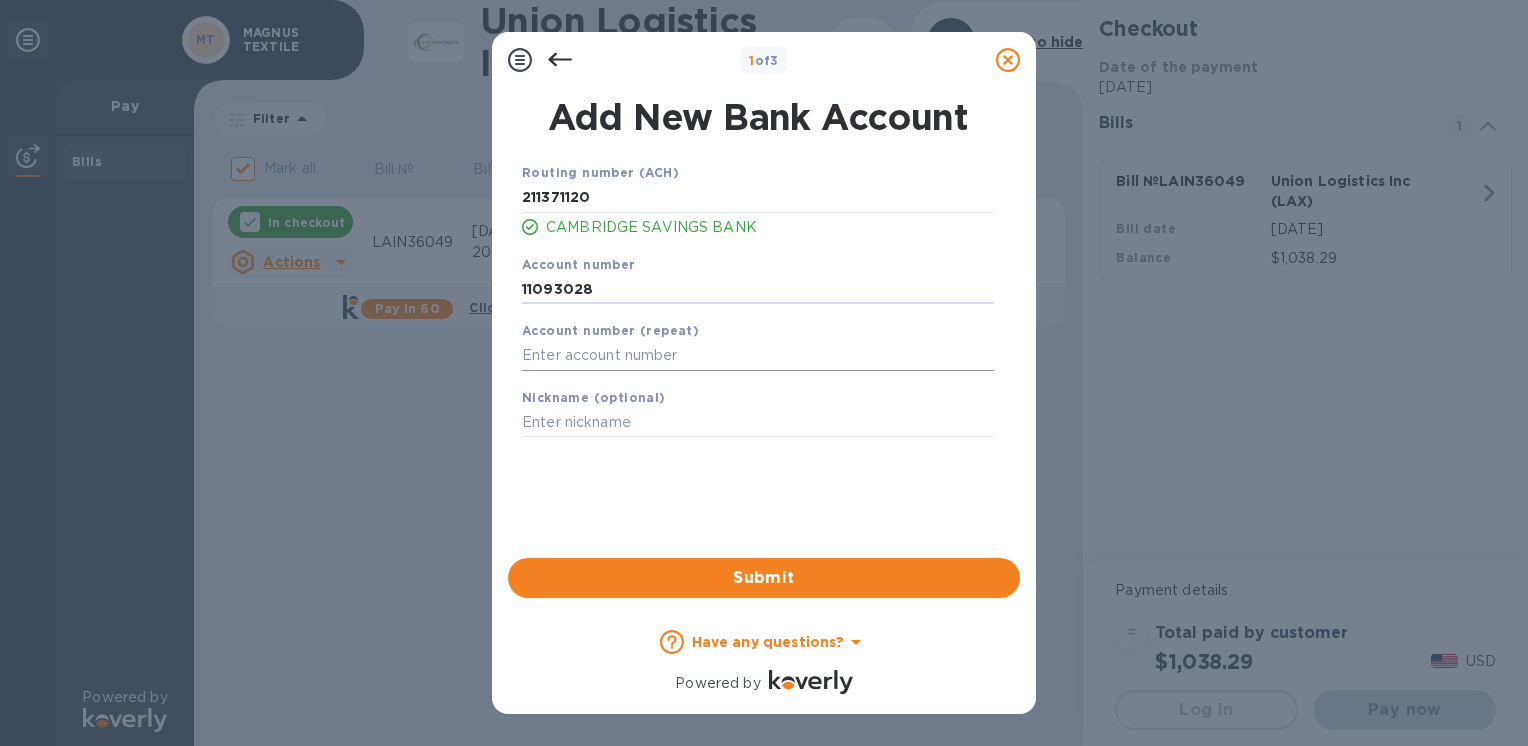 type on "11093028" 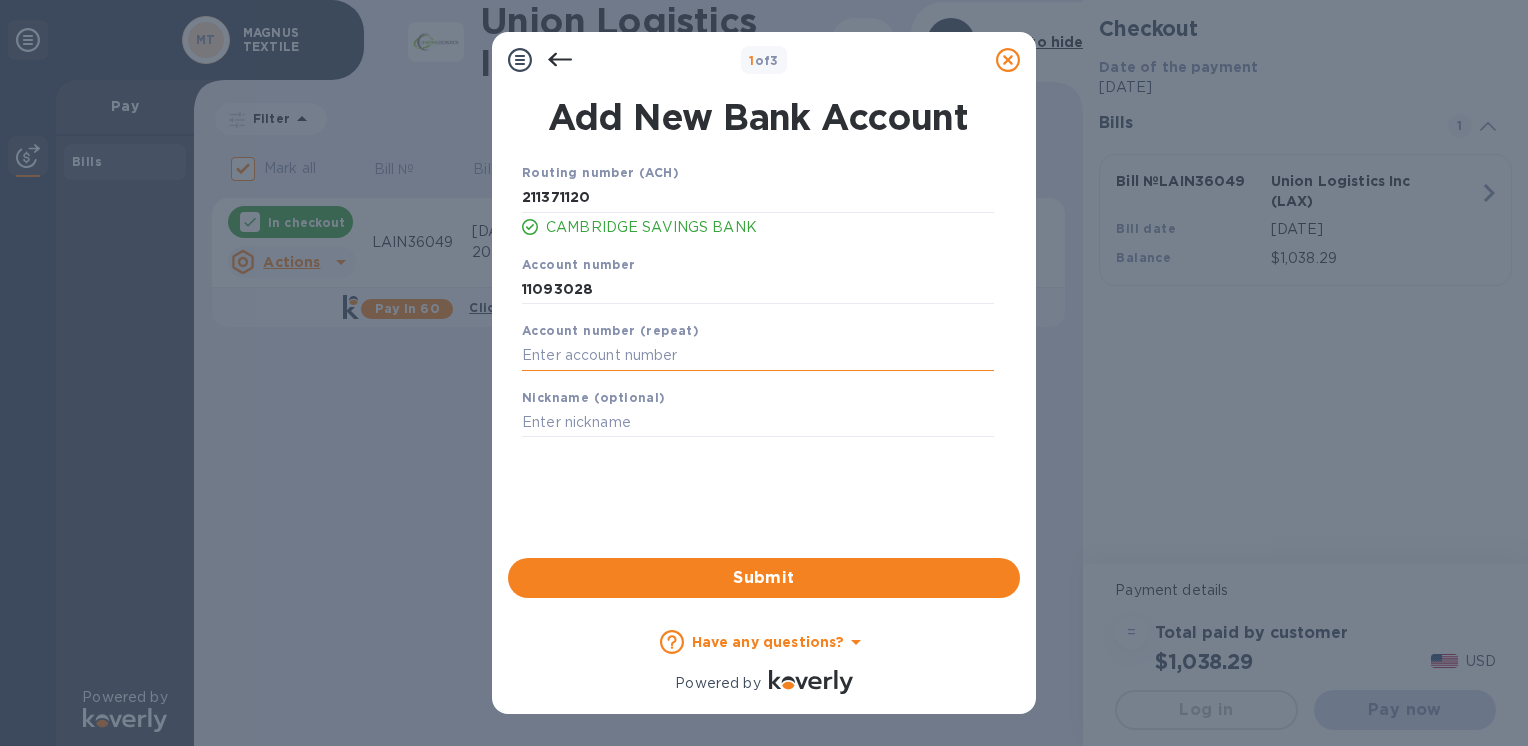 click at bounding box center (758, 356) 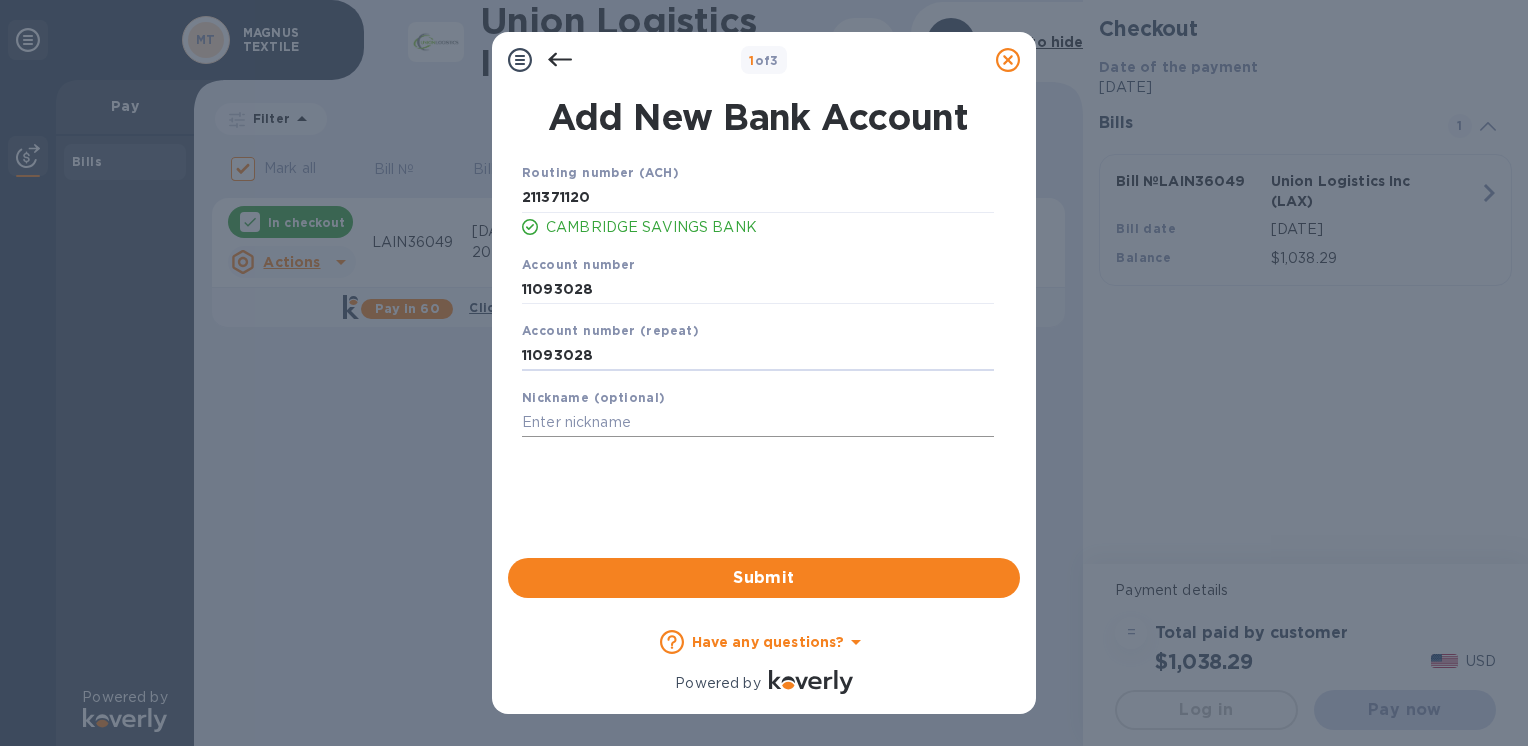 type on "11093028" 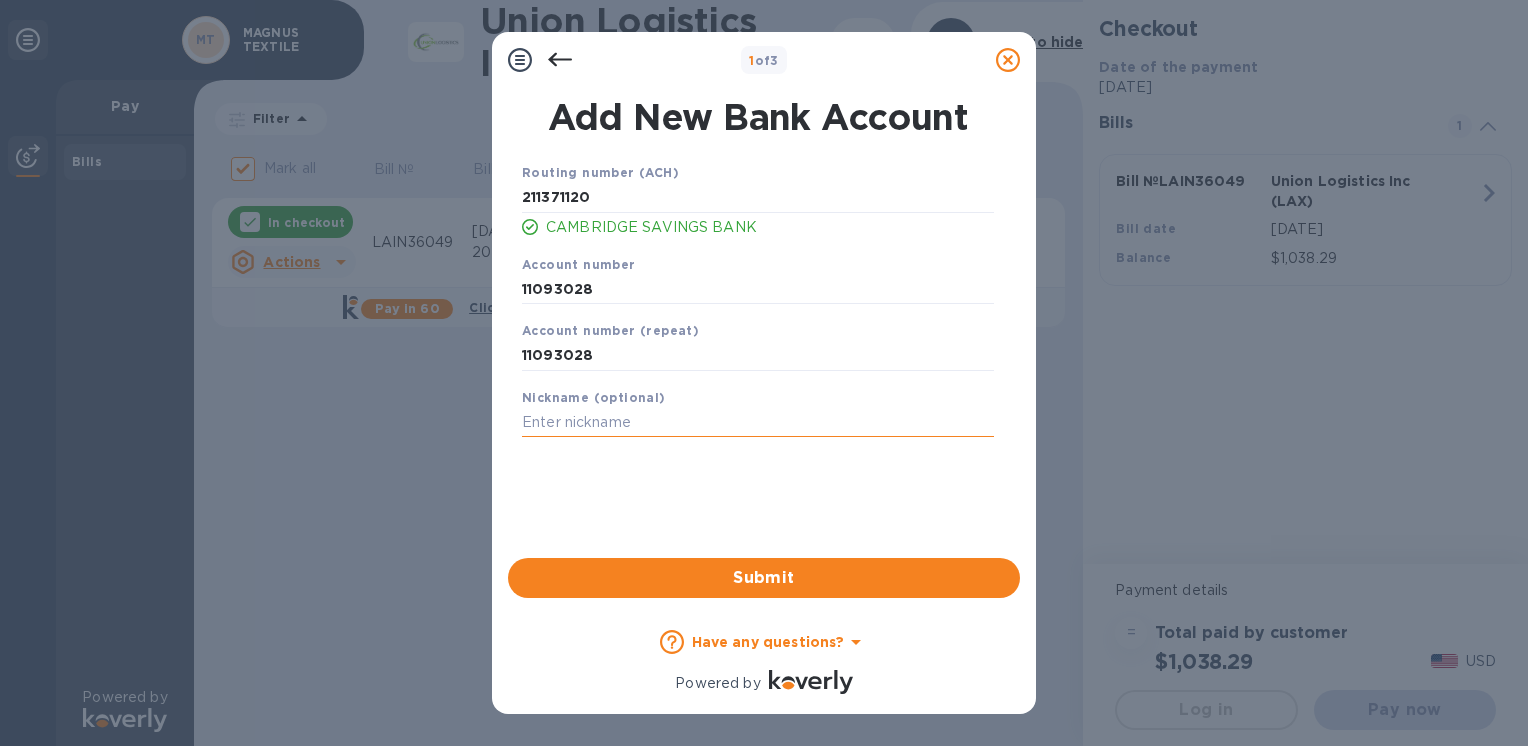 click at bounding box center (758, 423) 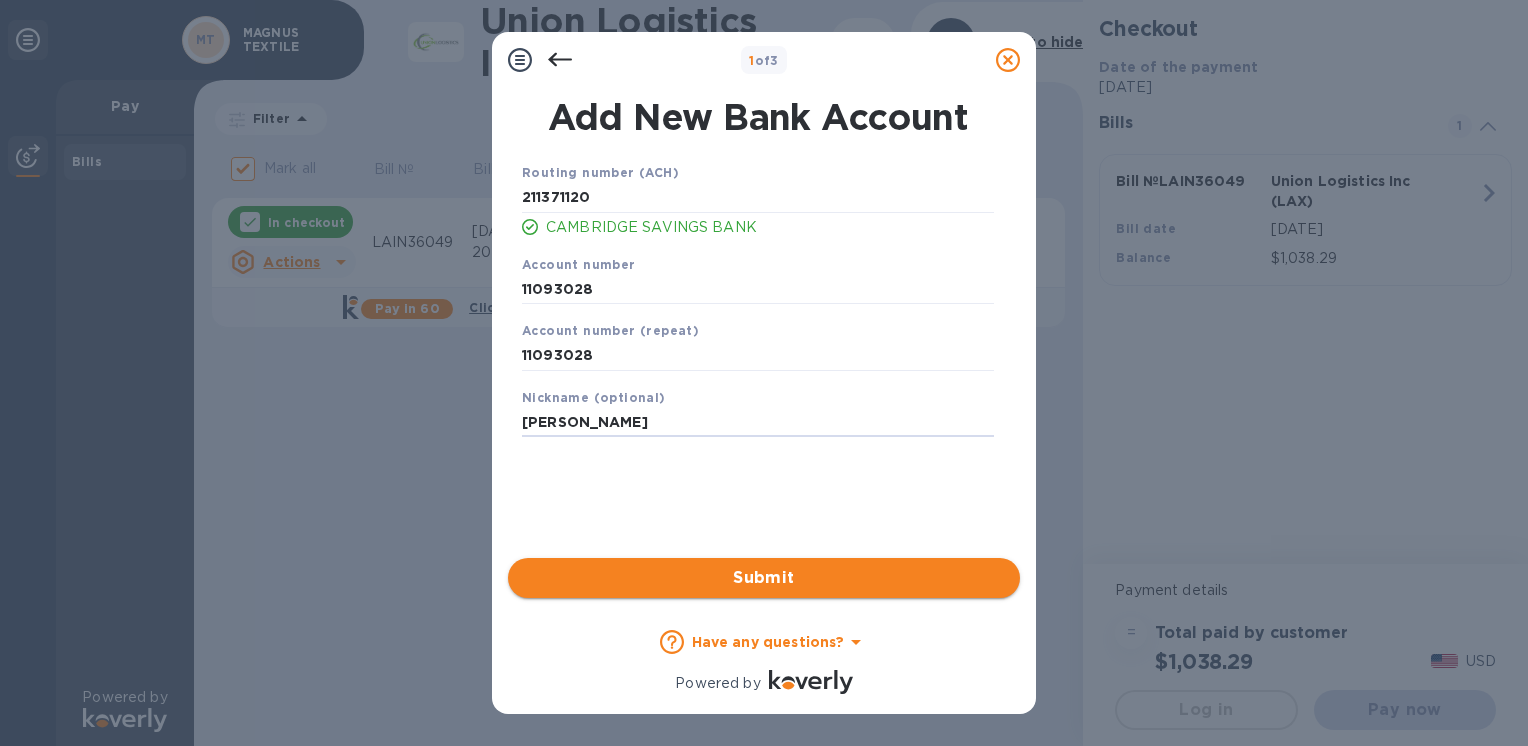 type on "[PERSON_NAME]" 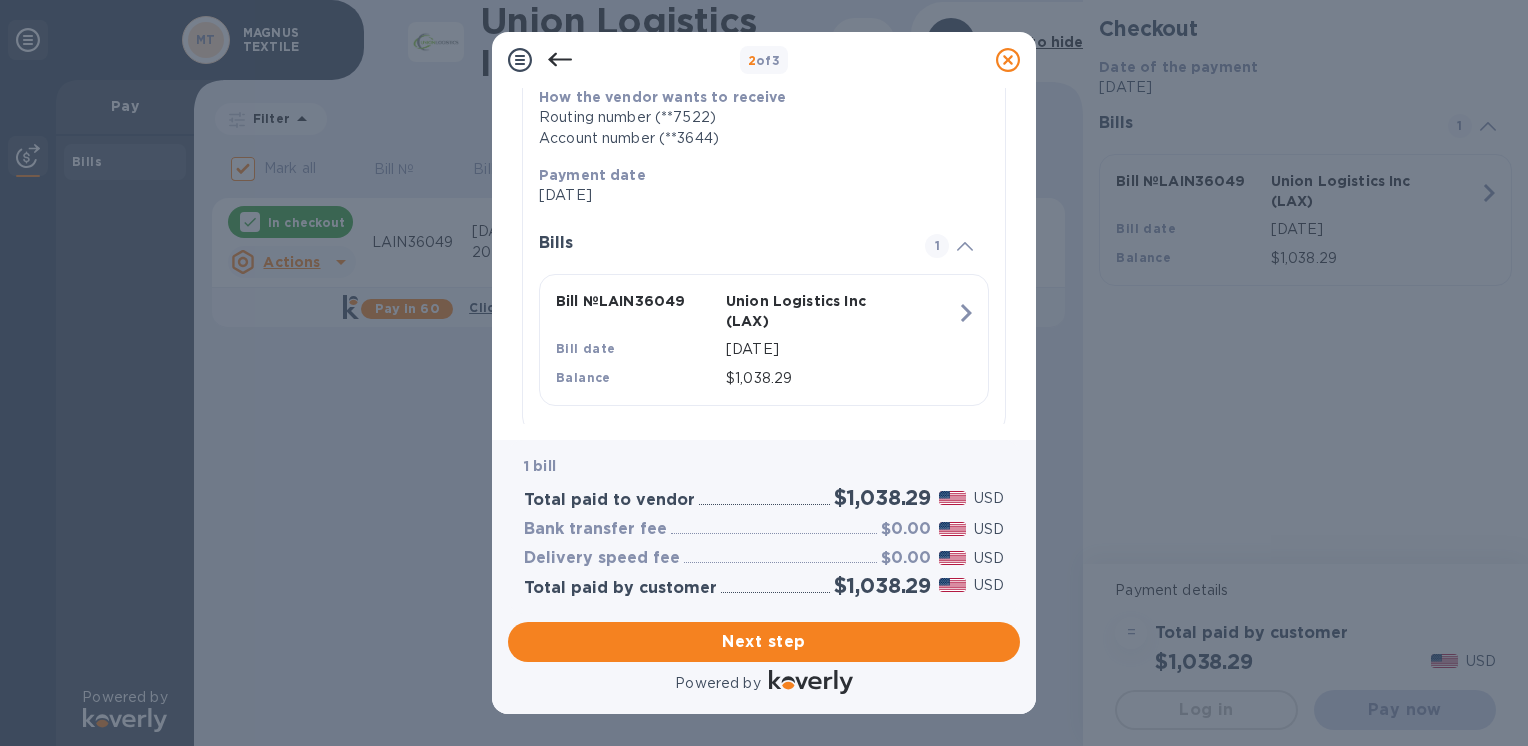 scroll, scrollTop: 368, scrollLeft: 0, axis: vertical 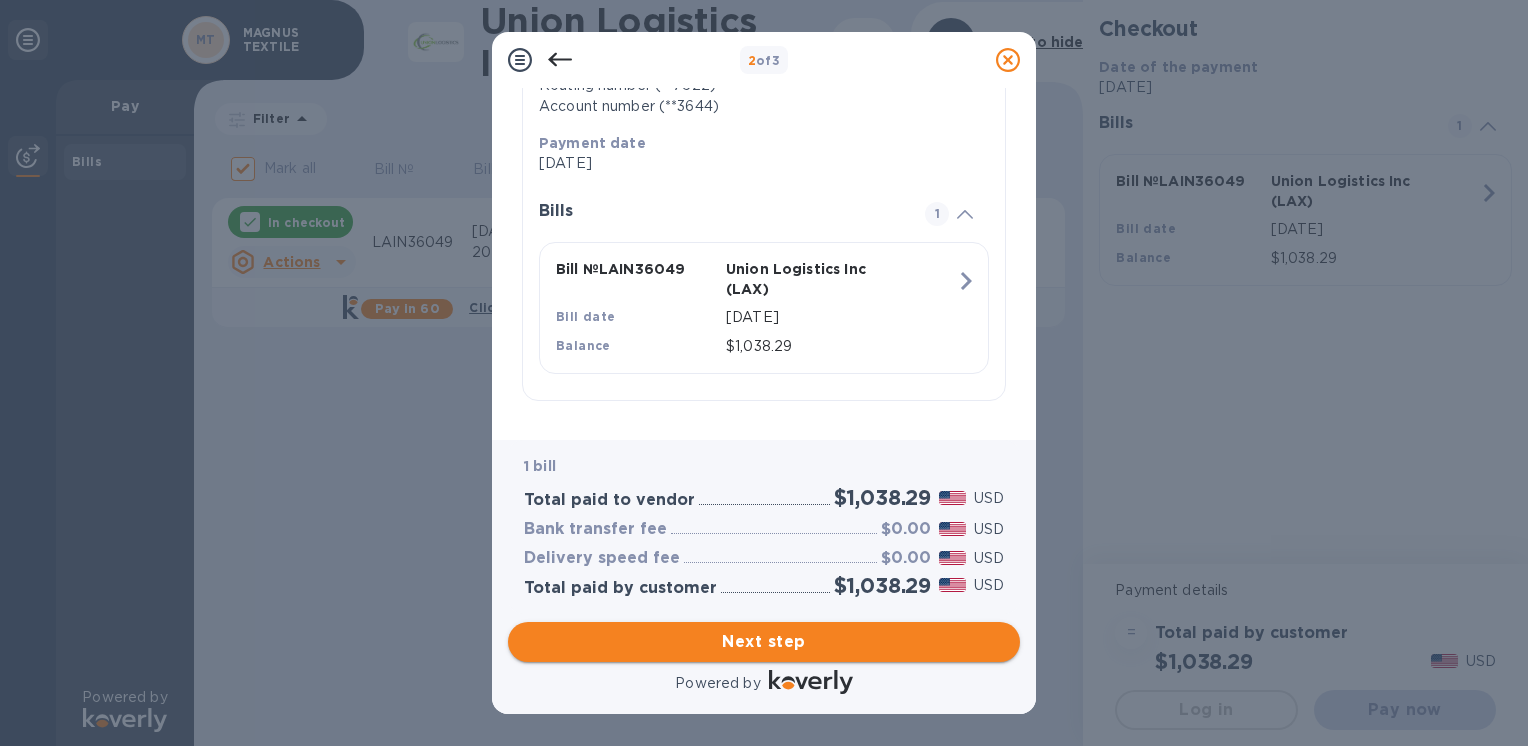 click on "Next step" at bounding box center [764, 642] 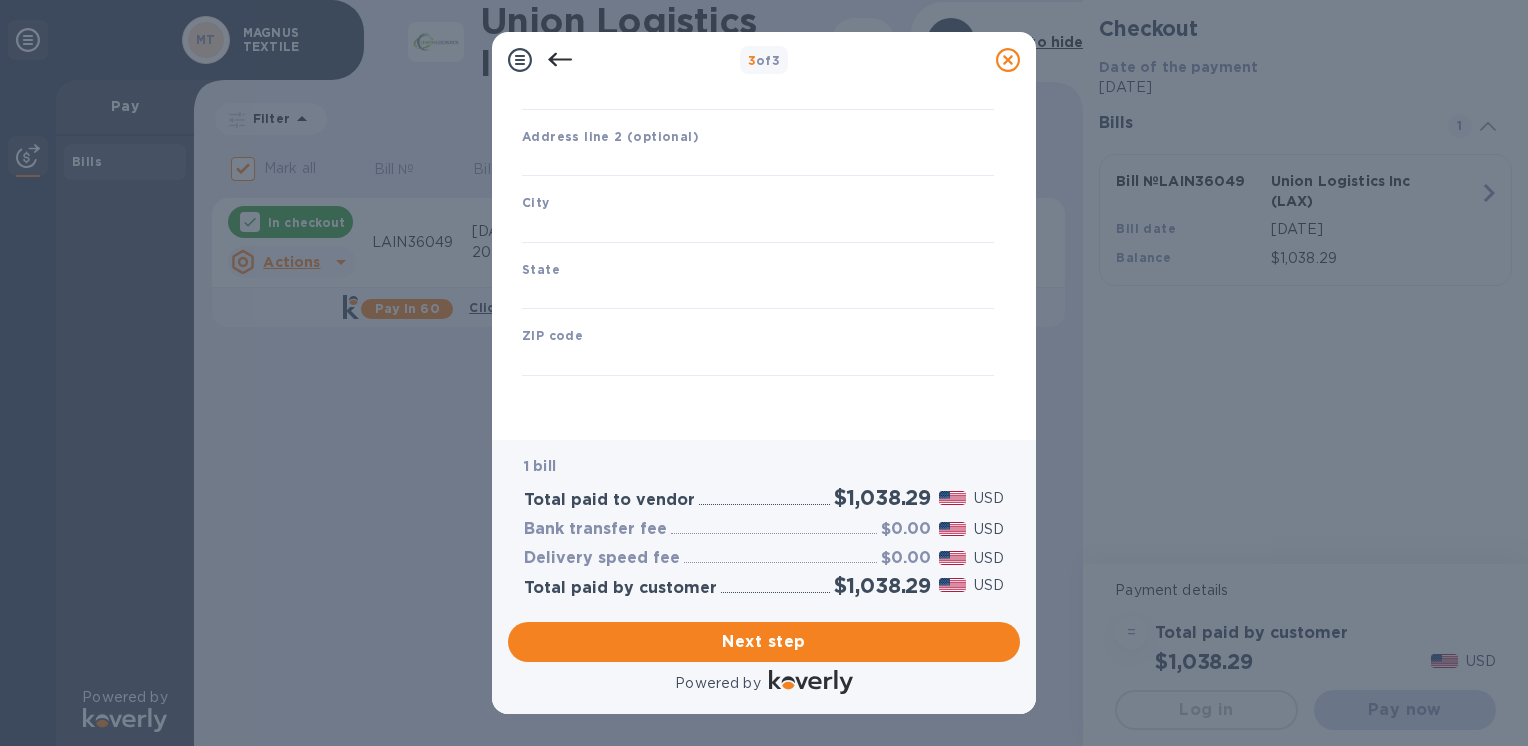 type on "[GEOGRAPHIC_DATA]" 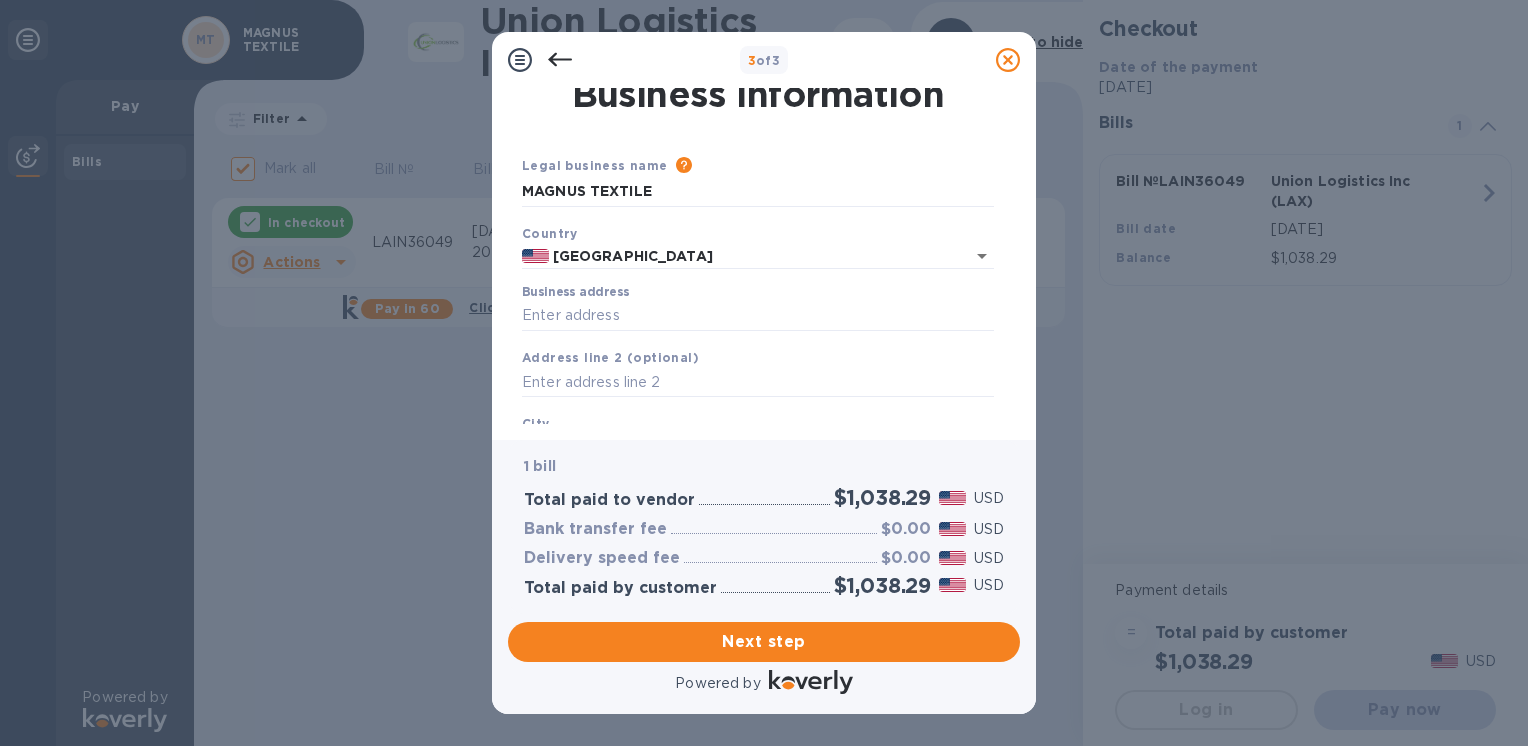 scroll, scrollTop: 0, scrollLeft: 0, axis: both 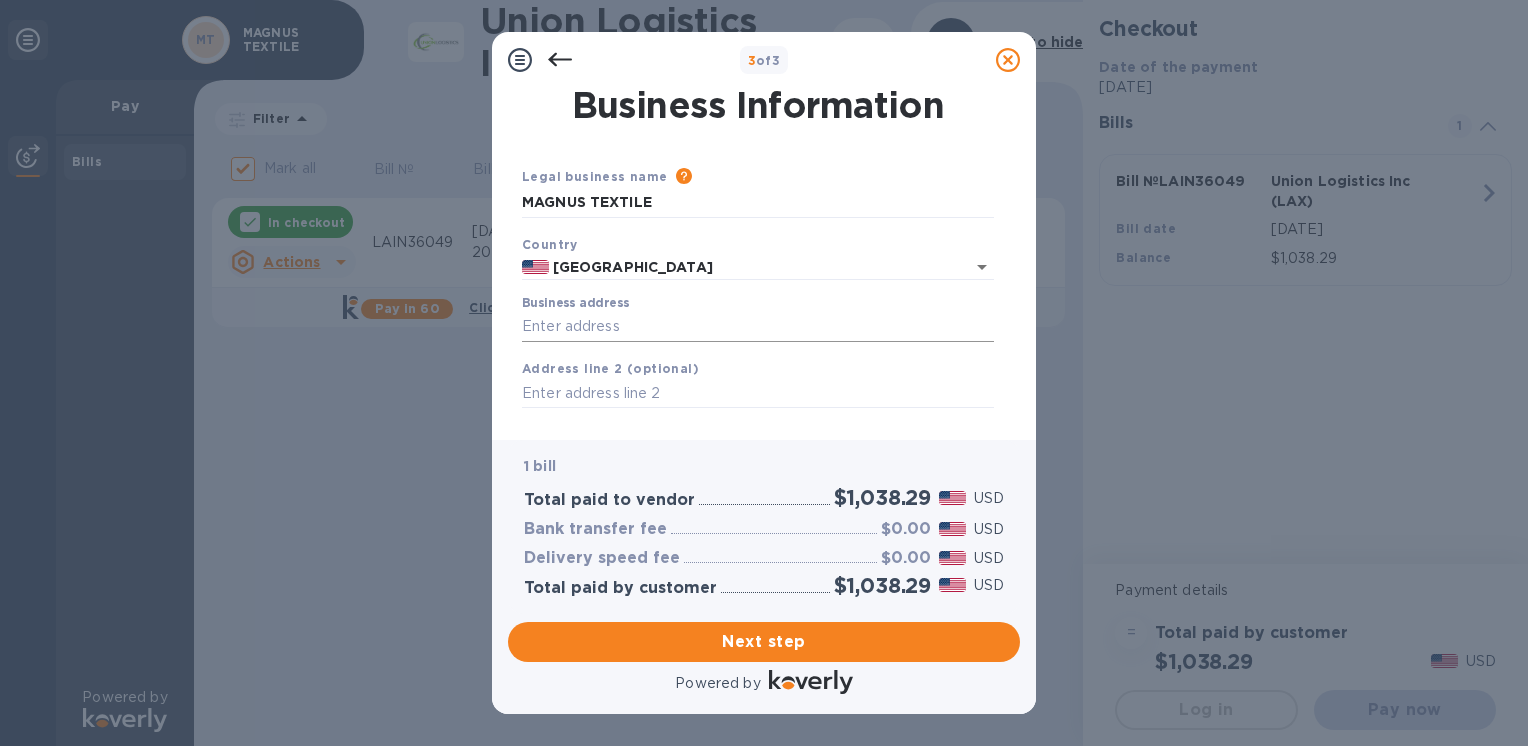 click on "Business address" at bounding box center (758, 327) 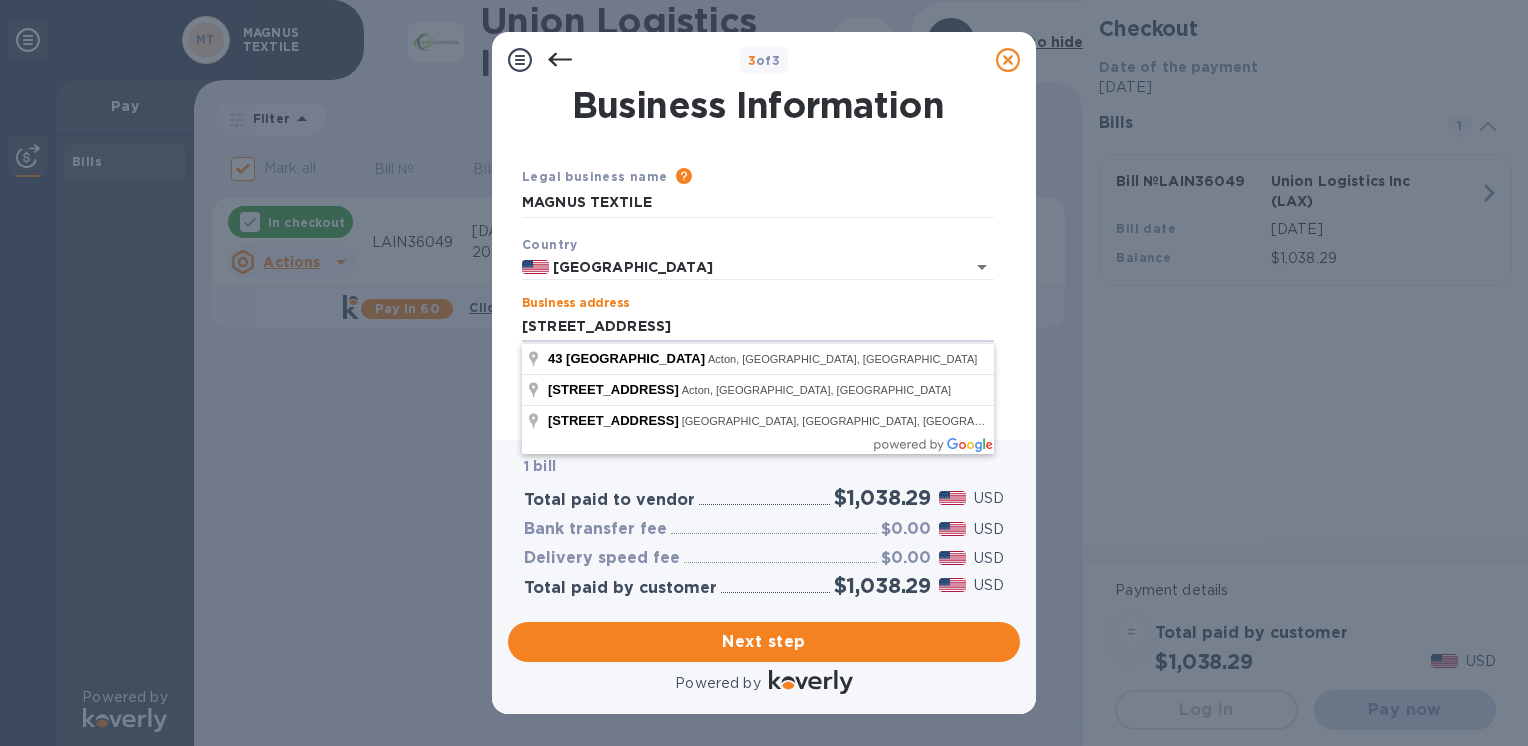 type on "[STREET_ADDRESS]" 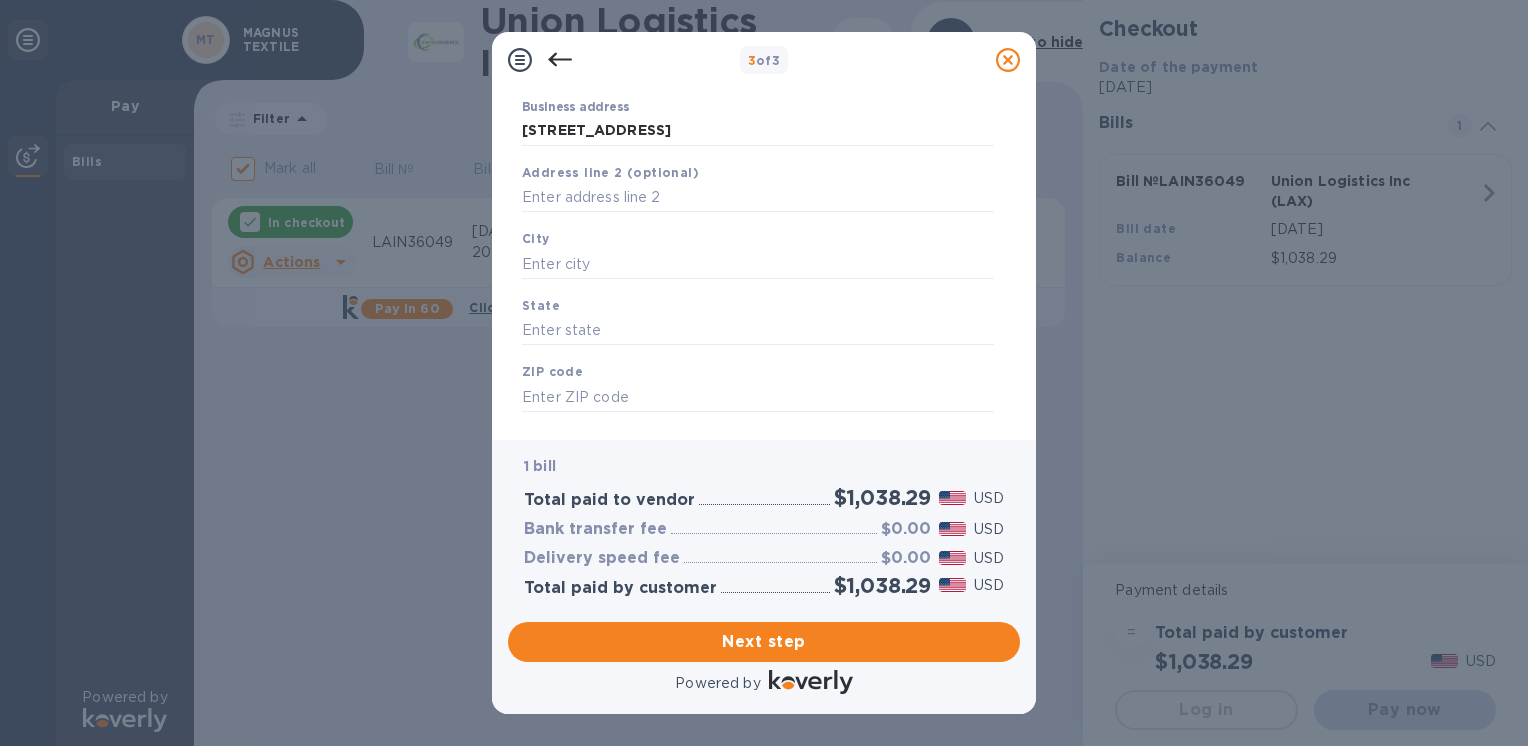 scroll, scrollTop: 200, scrollLeft: 0, axis: vertical 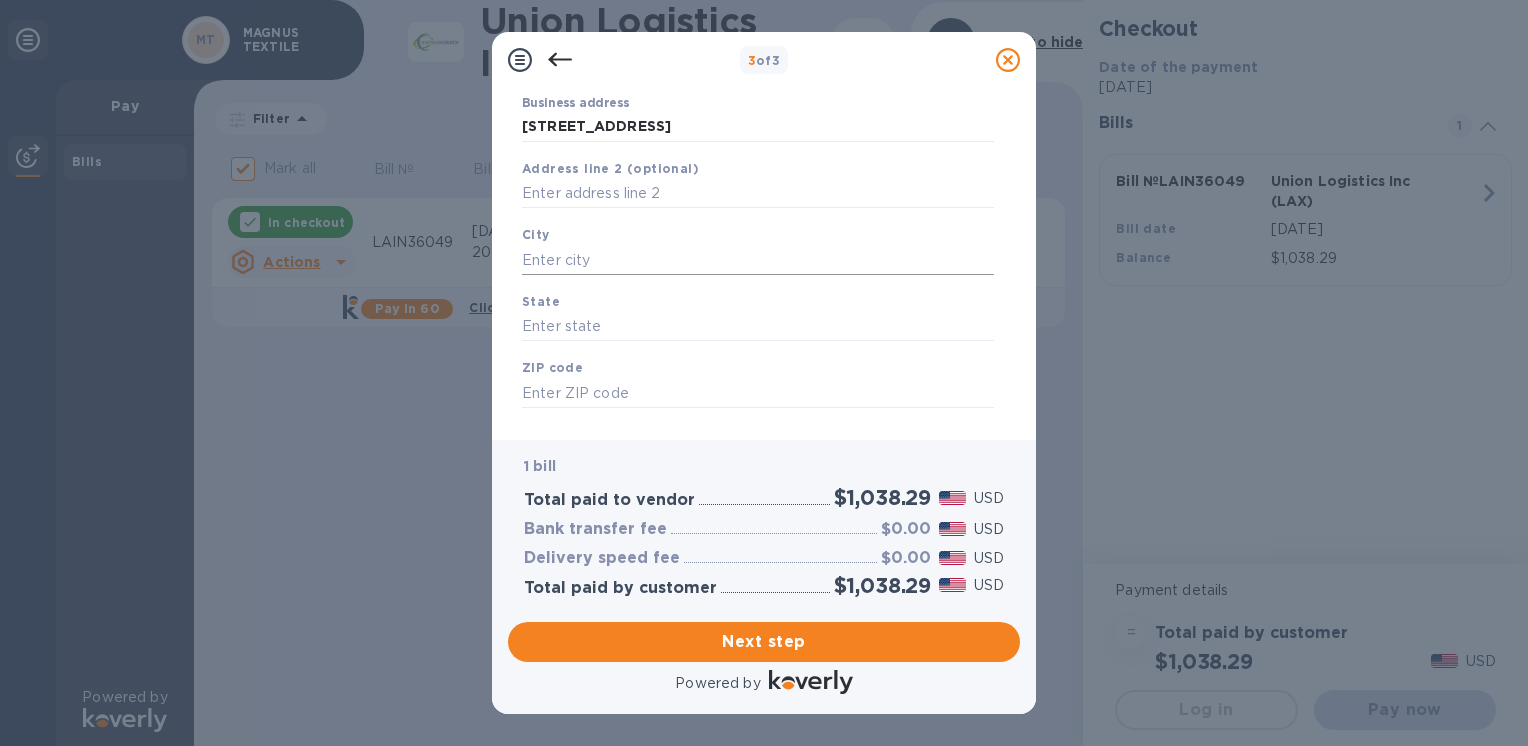 click at bounding box center [758, 260] 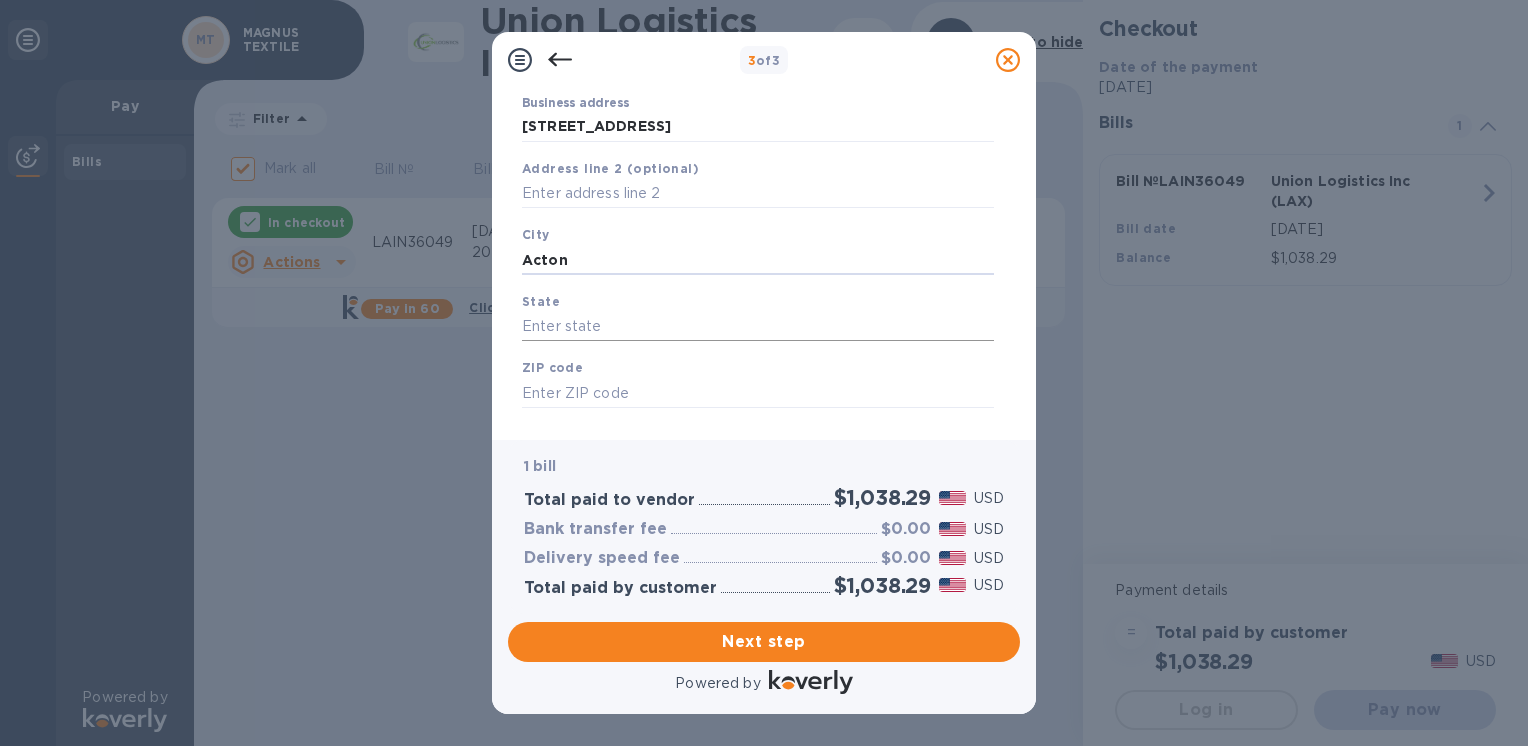 type on "Acton" 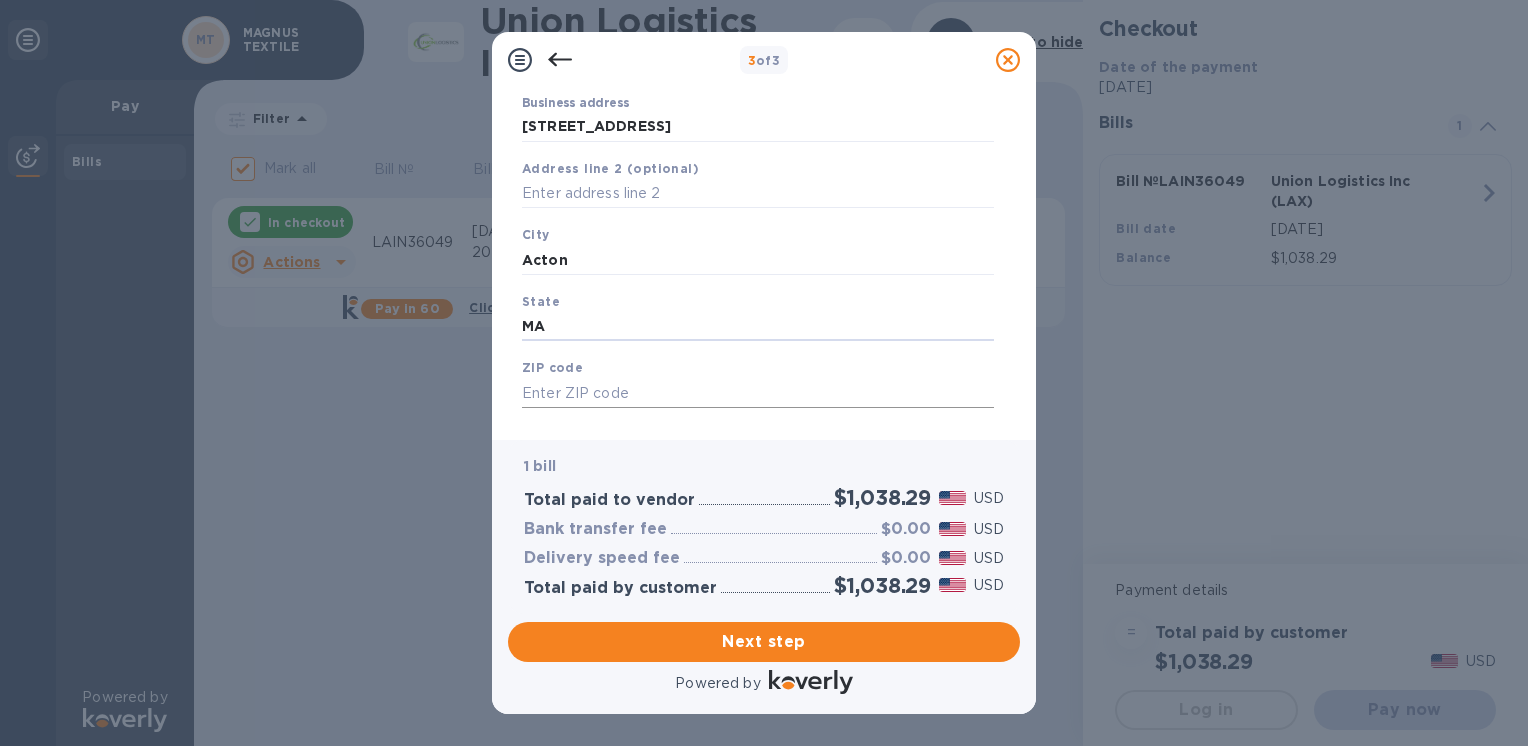 type on "MA" 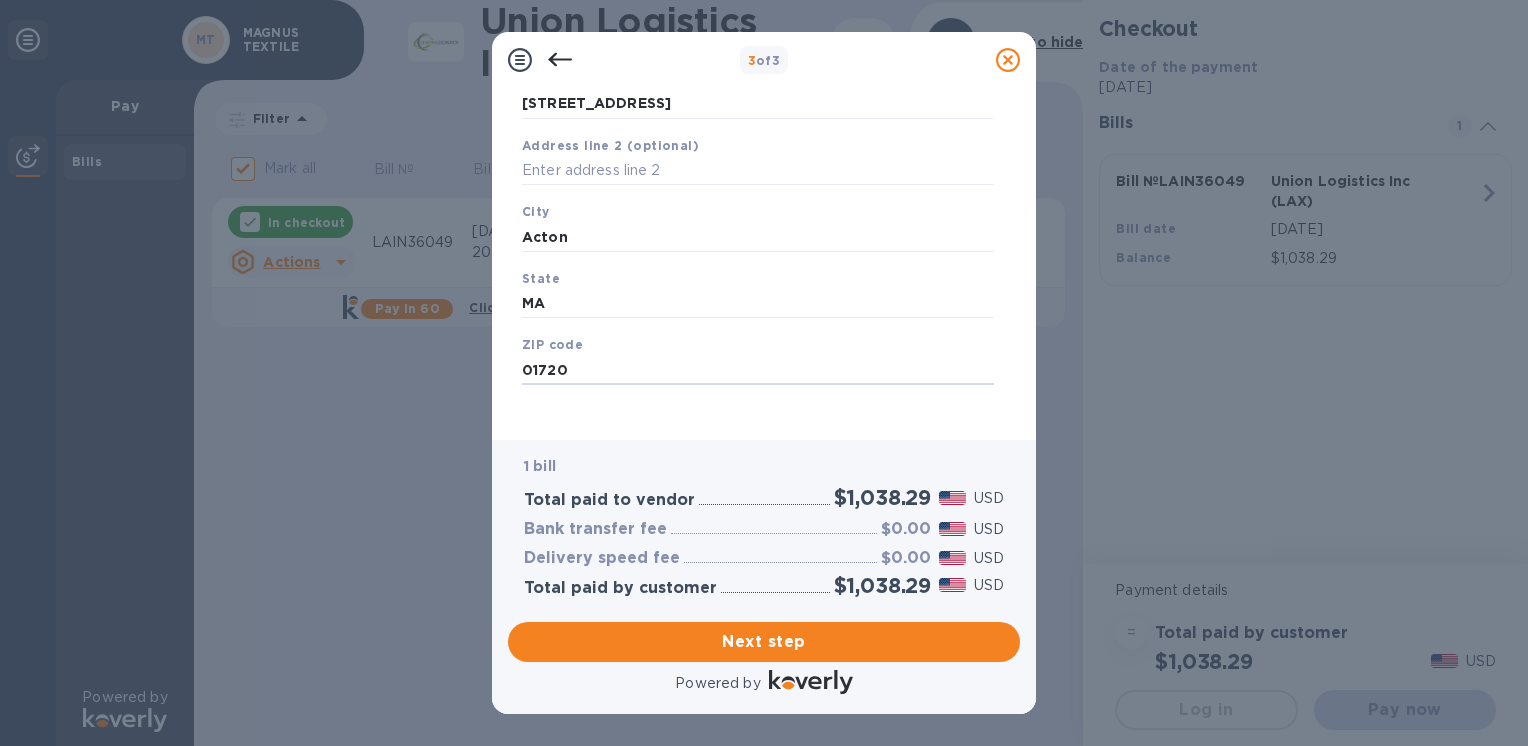 scroll, scrollTop: 234, scrollLeft: 0, axis: vertical 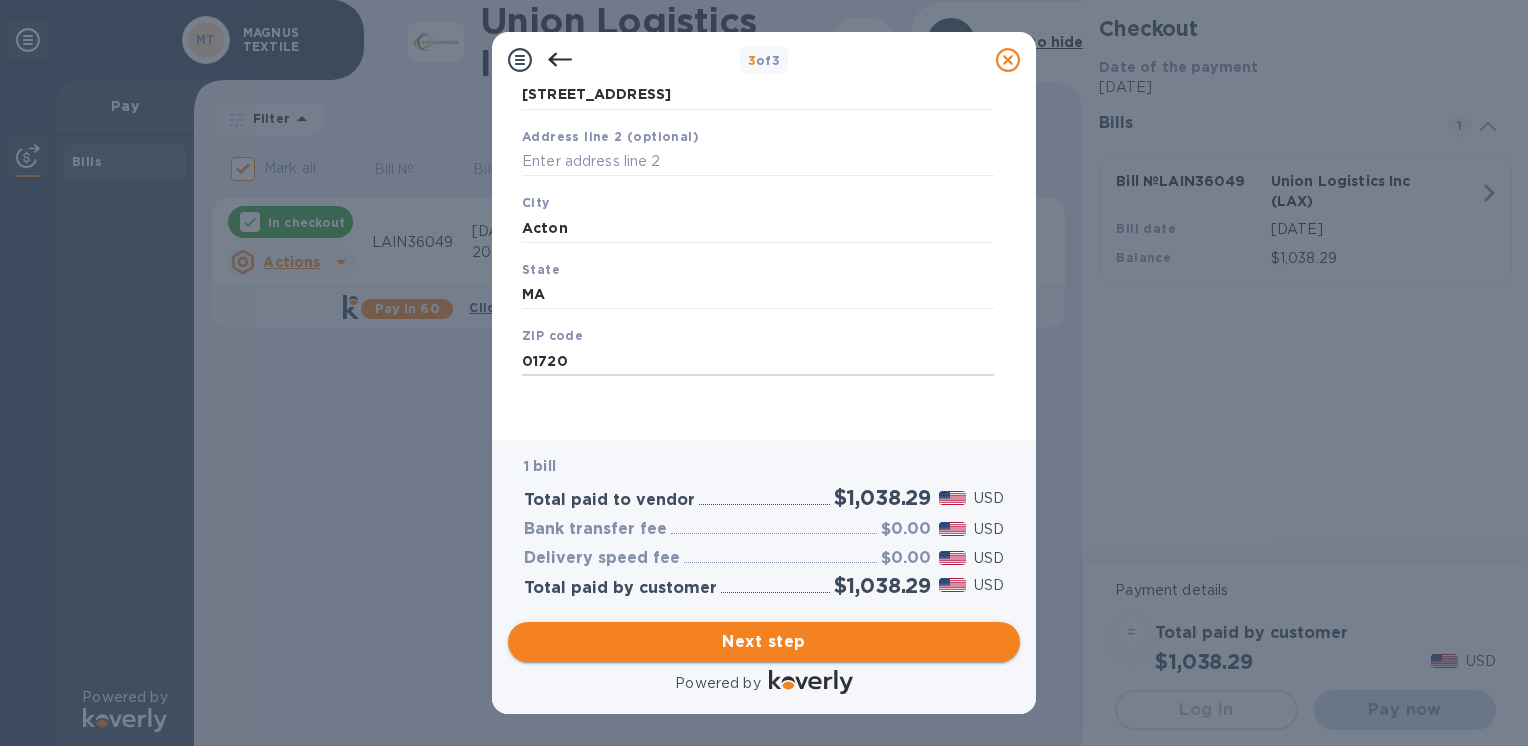 type on "01720" 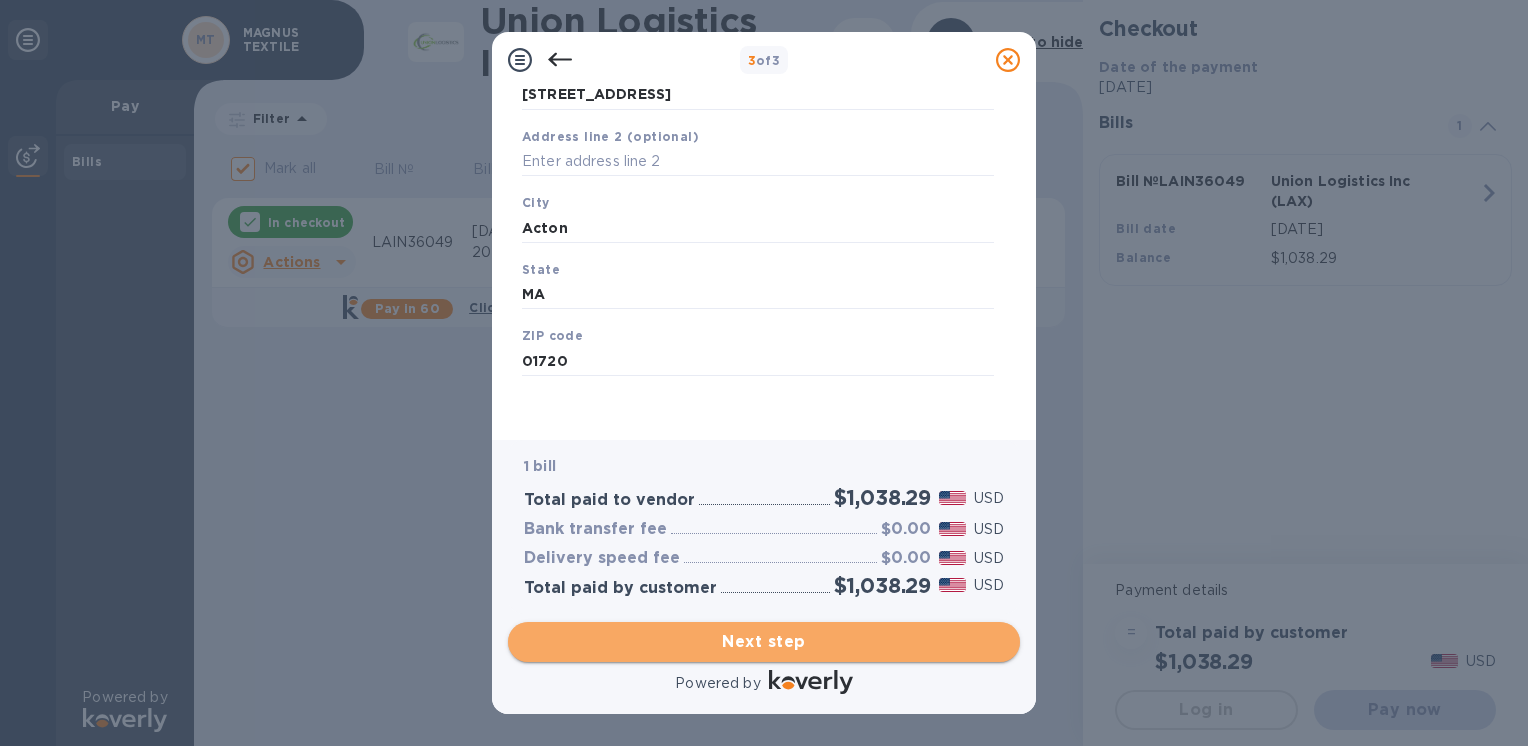 click on "Next step" at bounding box center [764, 642] 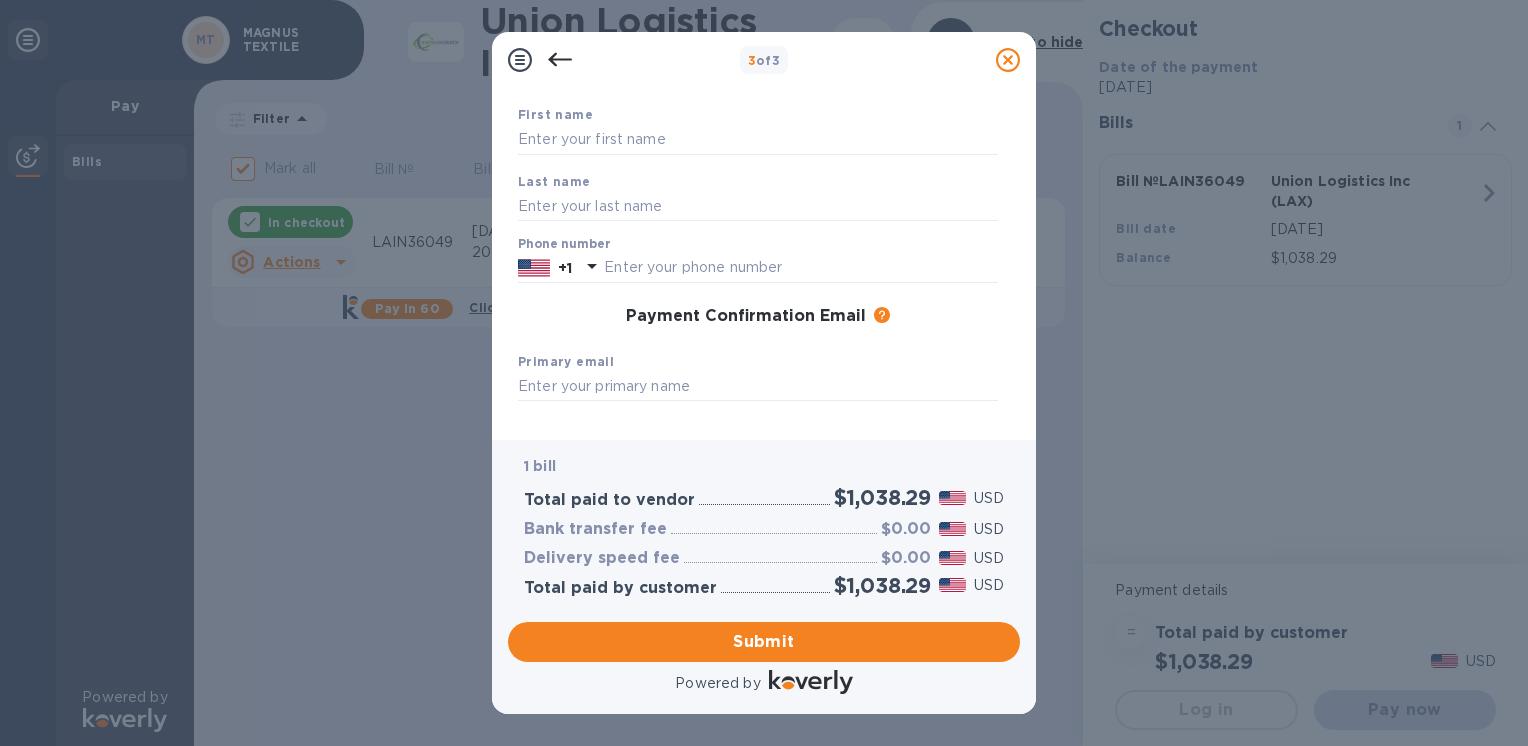 scroll, scrollTop: 34, scrollLeft: 0, axis: vertical 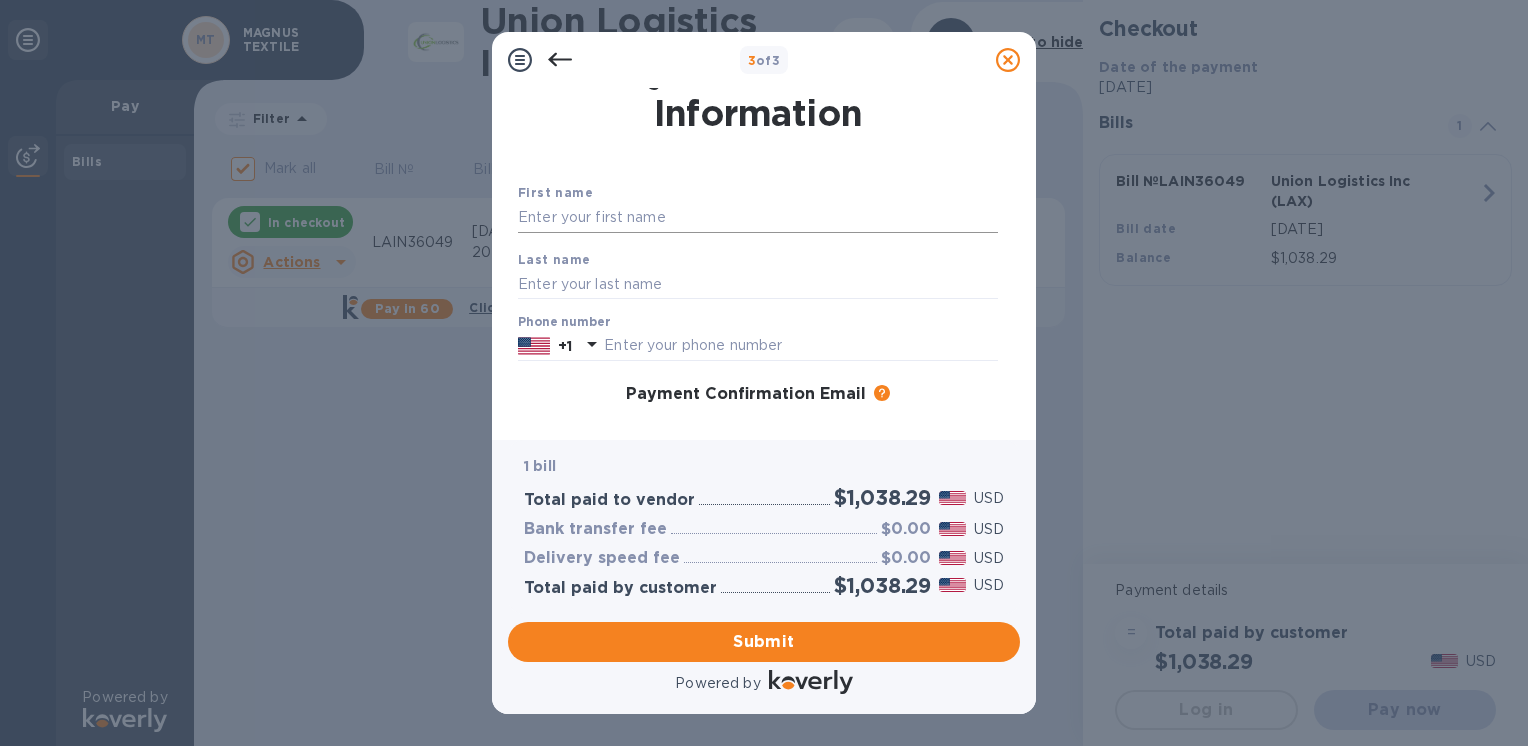 click at bounding box center (758, 218) 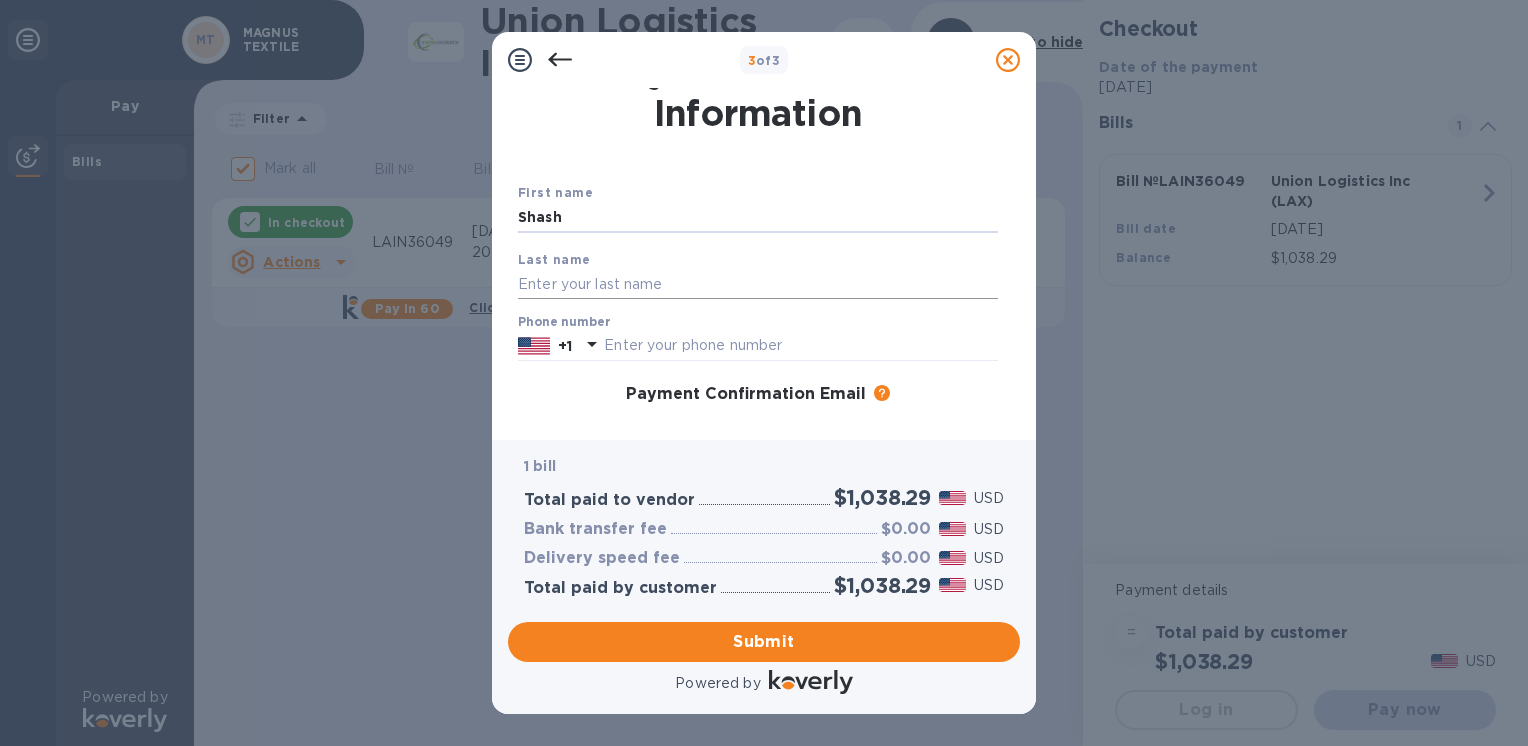 type on "Shash" 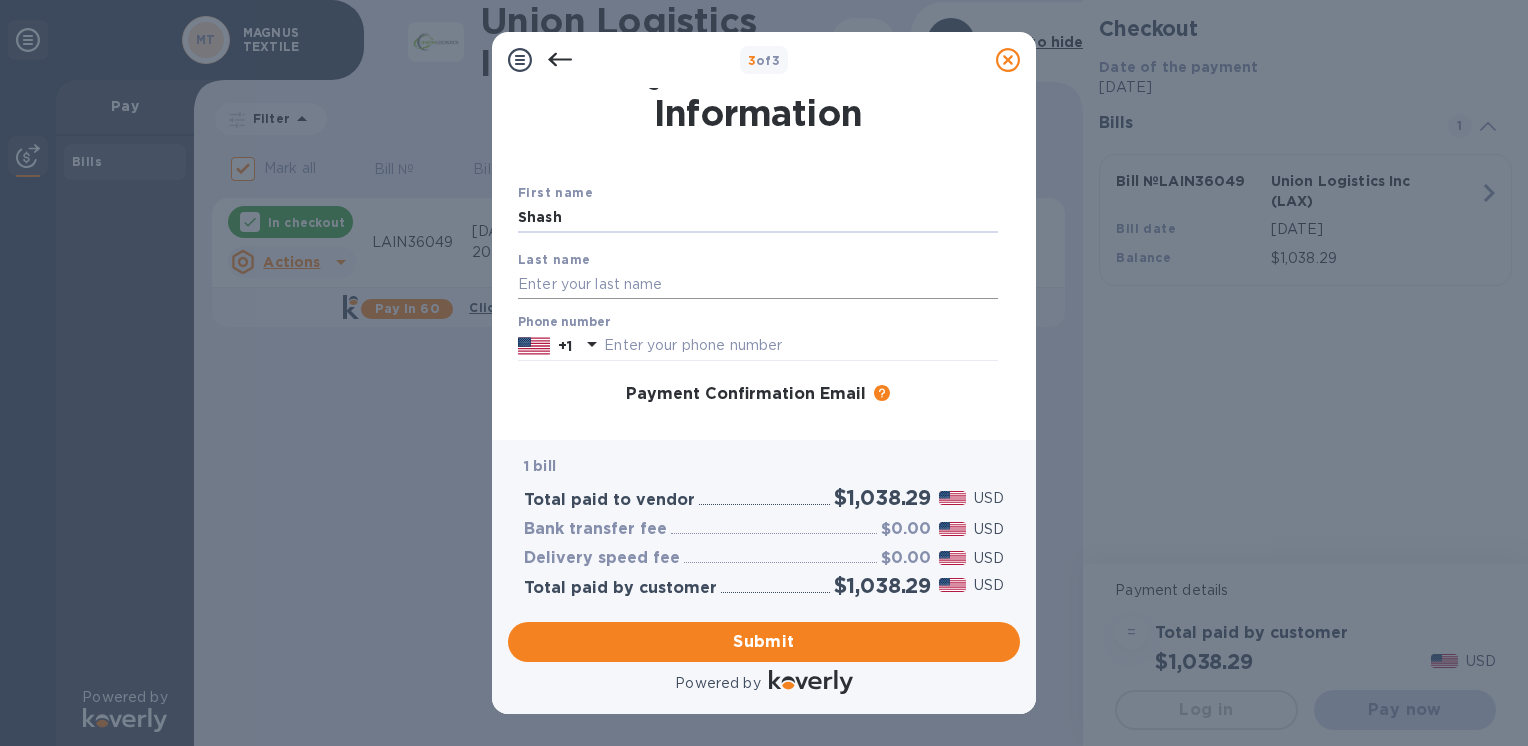 click at bounding box center (758, 284) 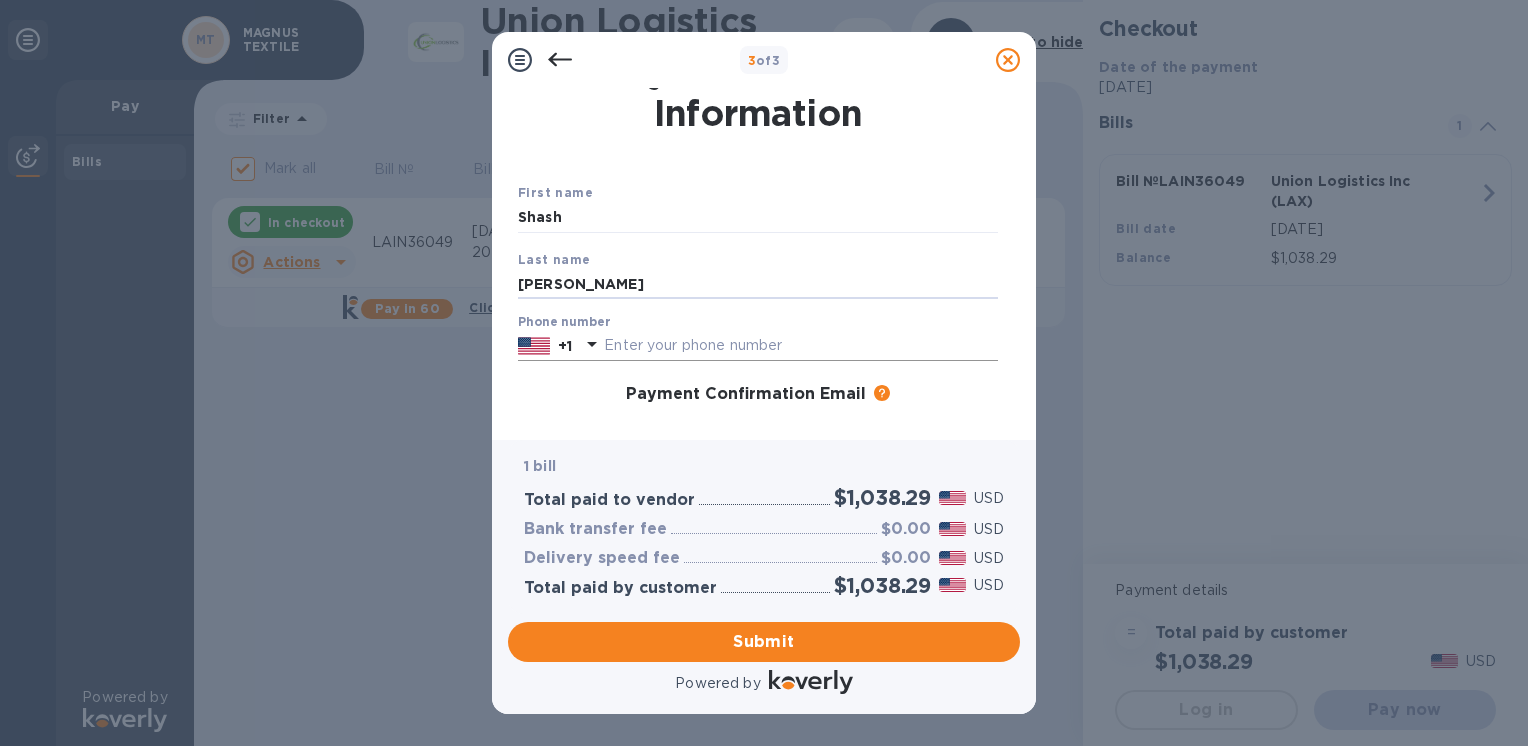 type on "[PERSON_NAME]" 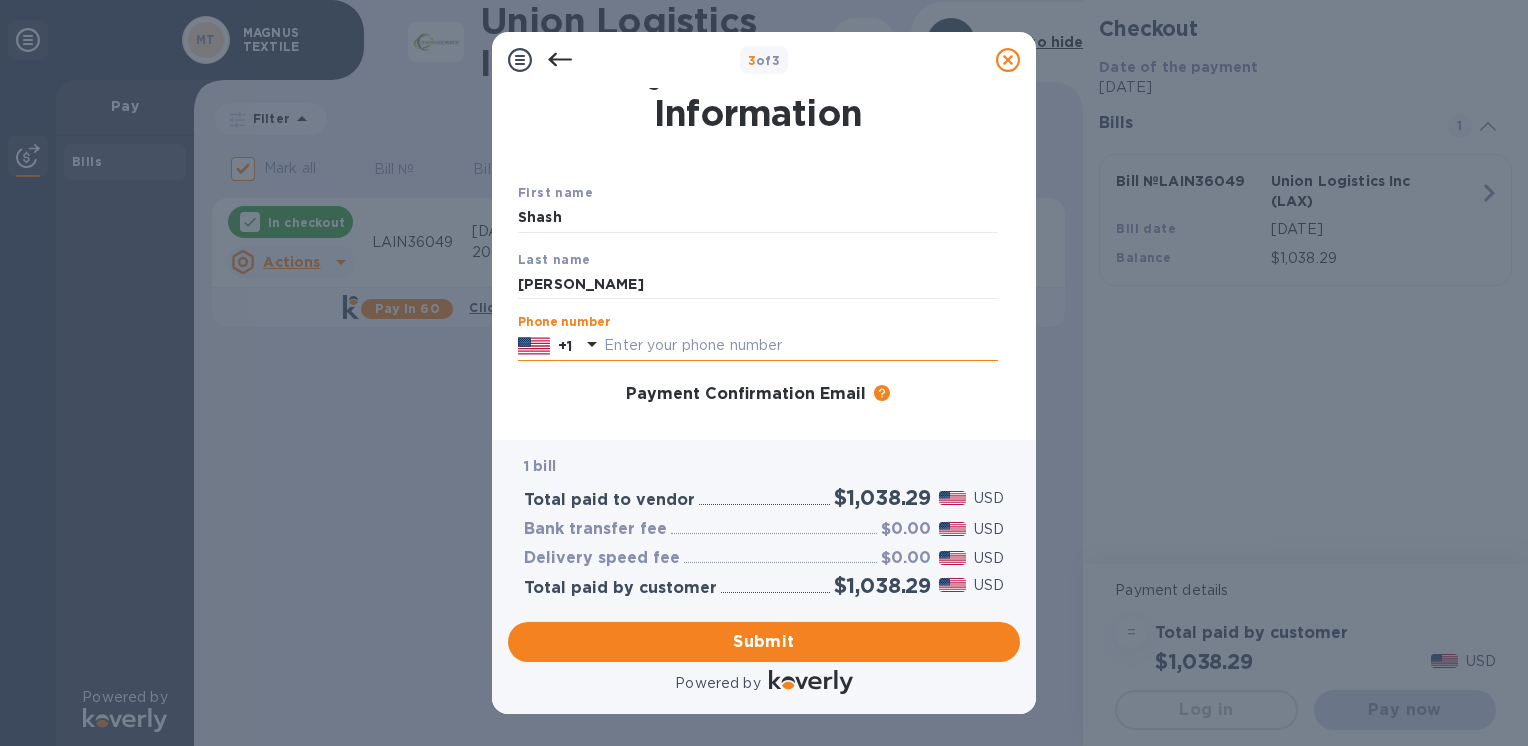 click at bounding box center [801, 346] 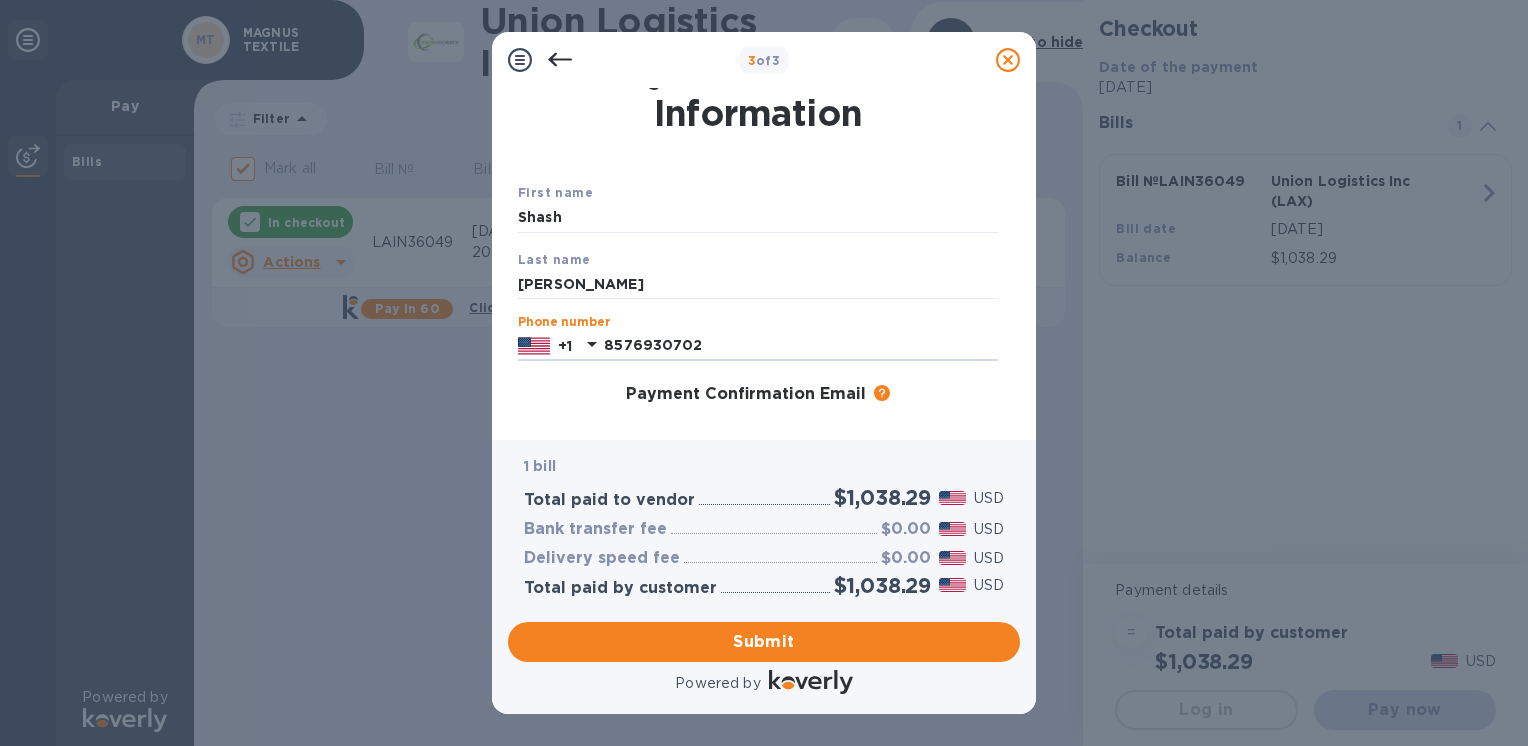 type on "8576930702" 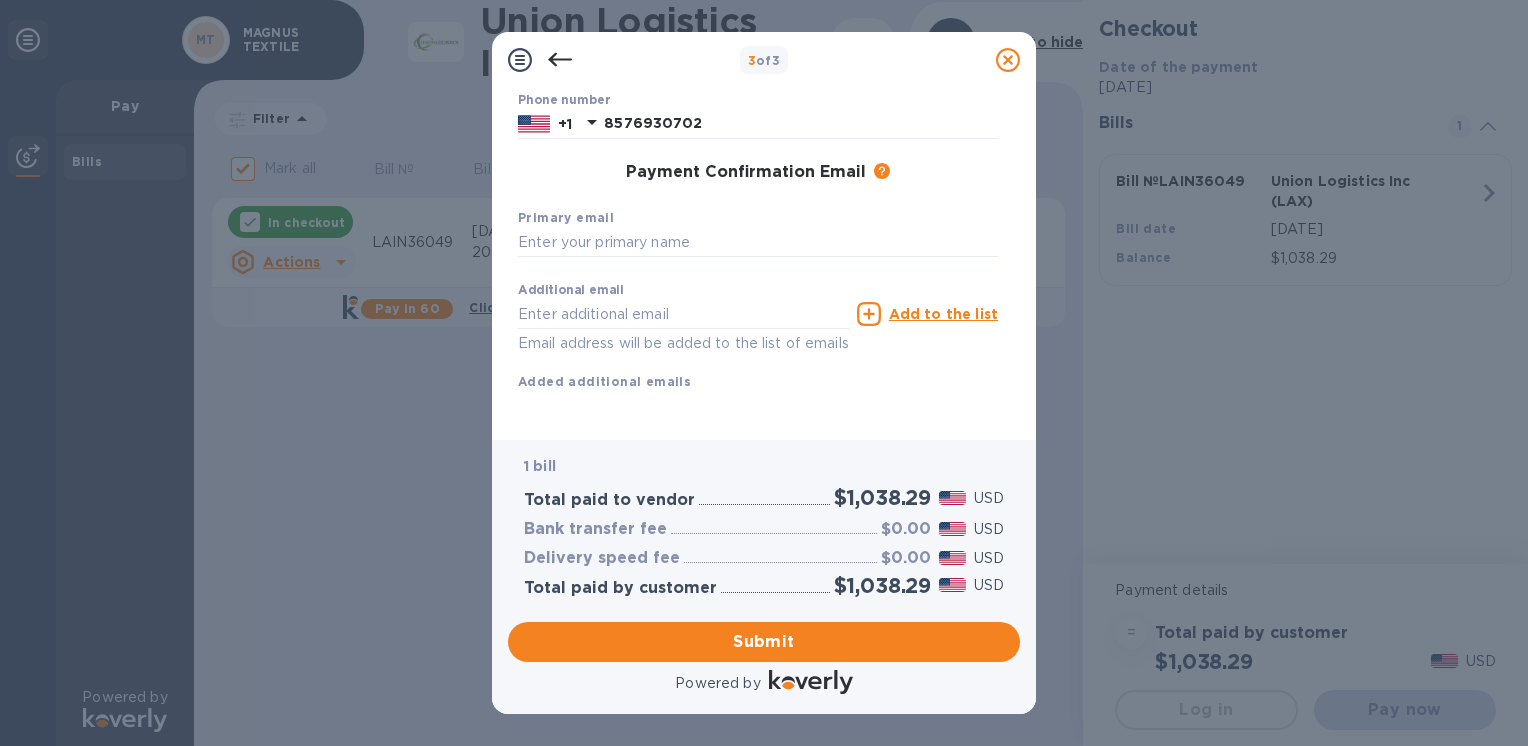 scroll, scrollTop: 280, scrollLeft: 0, axis: vertical 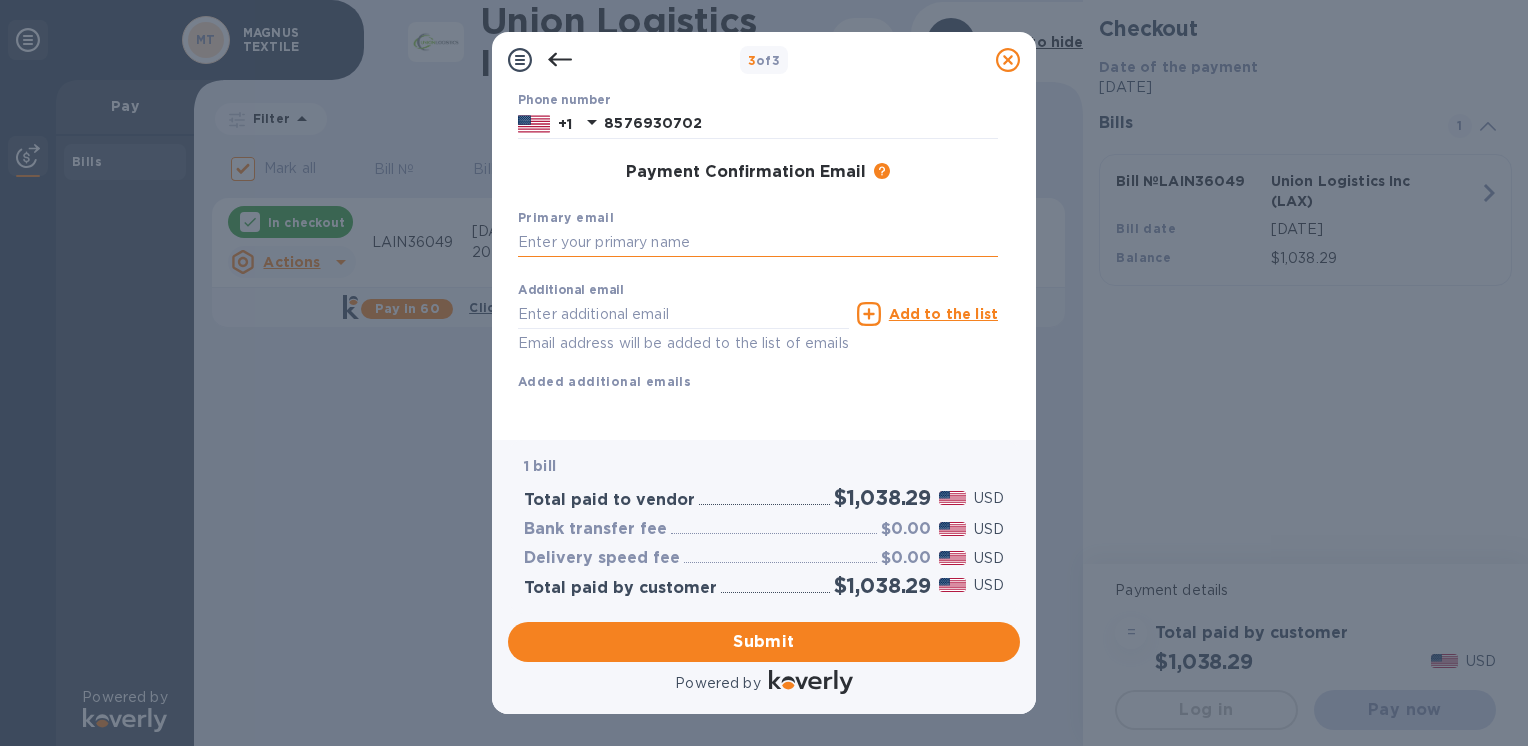 click at bounding box center (758, 243) 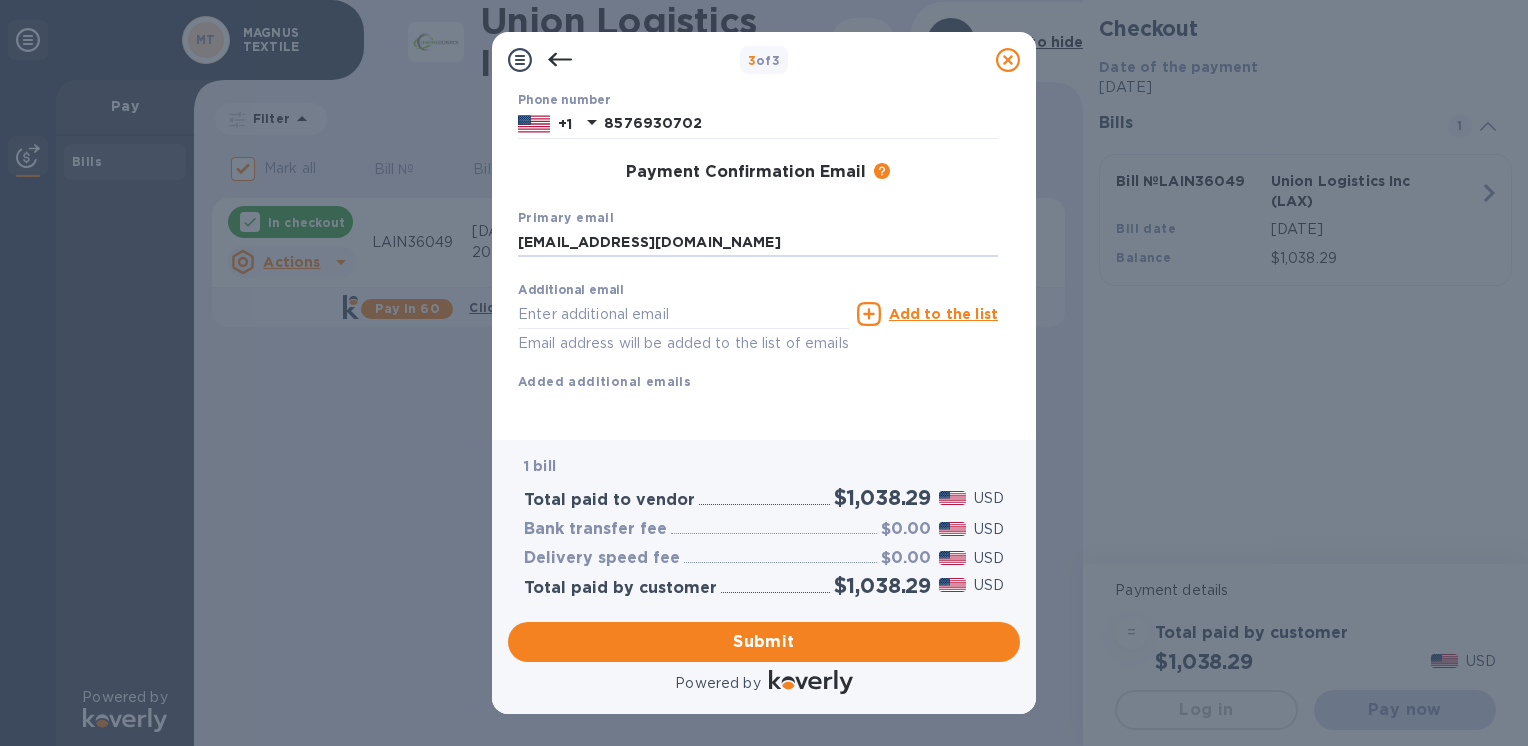type on "[EMAIL_ADDRESS][DOMAIN_NAME]" 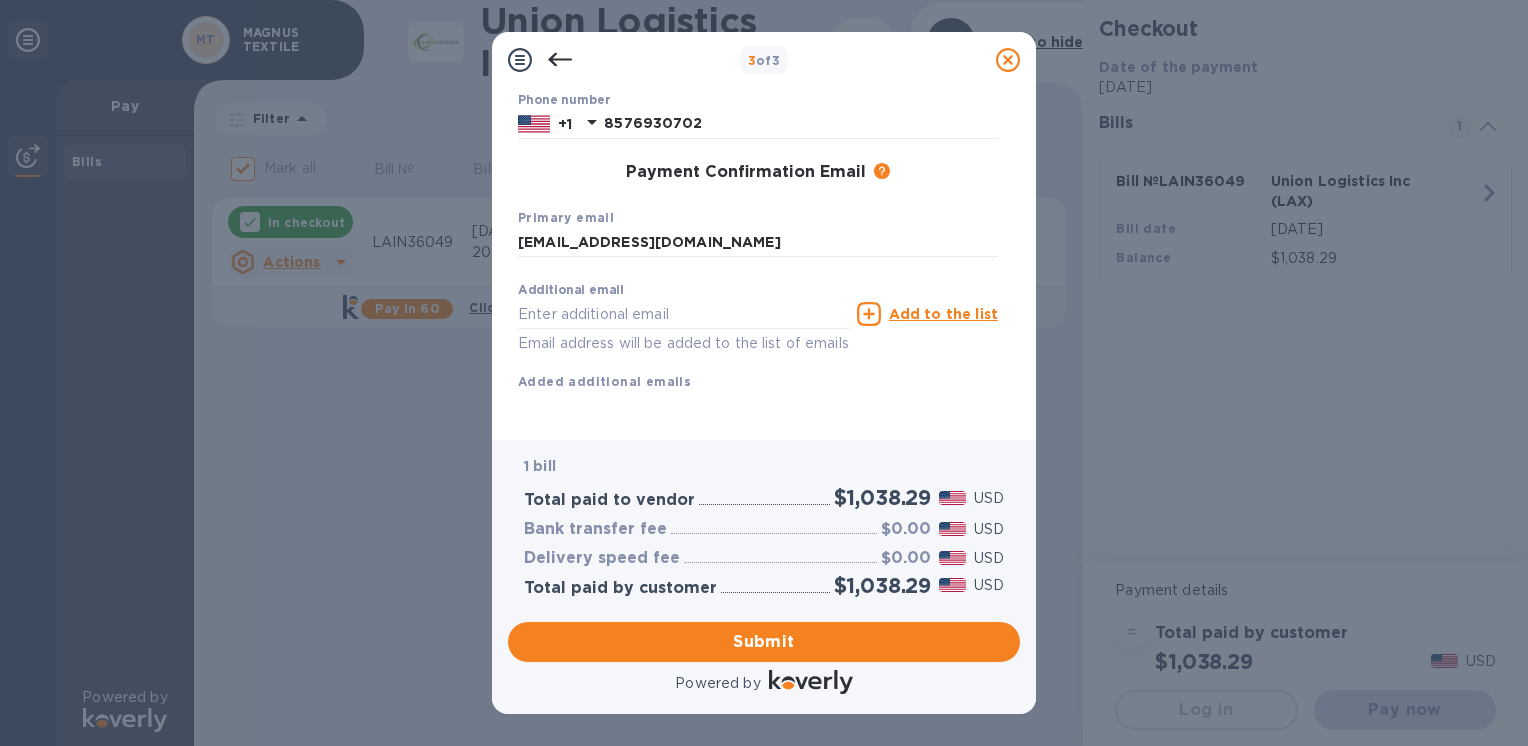 click on "First name Shash Last name [PERSON_NAME] Phone number [PHONE_NUMBER] Payment Confirmation Email The added email addresses will be used to send the payment confirmation. Primary email [EMAIL_ADDRESS][DOMAIN_NAME] Additional email Email address will be added to the list of emails Add to the list Added additional emails Submit" at bounding box center [758, 192] 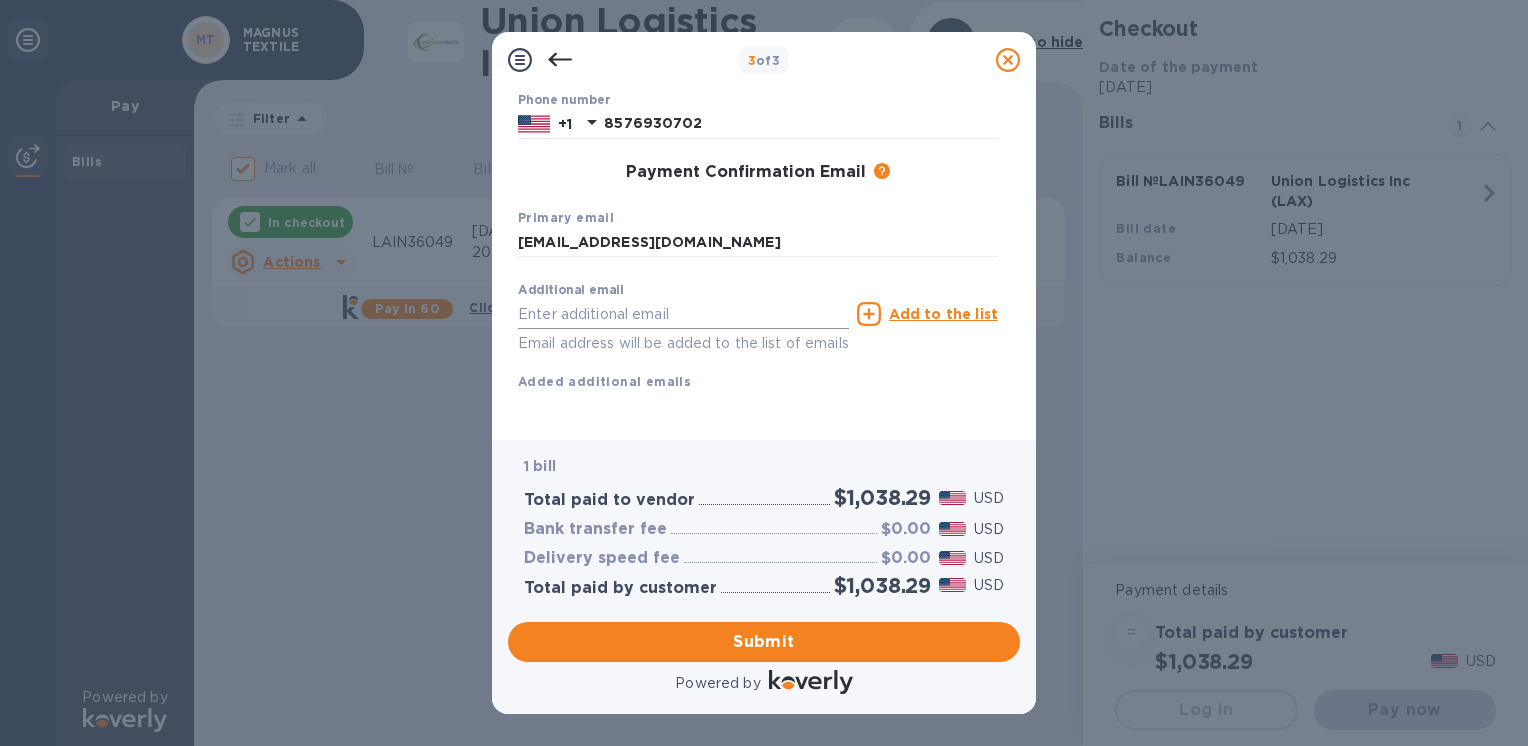 click at bounding box center (683, 314) 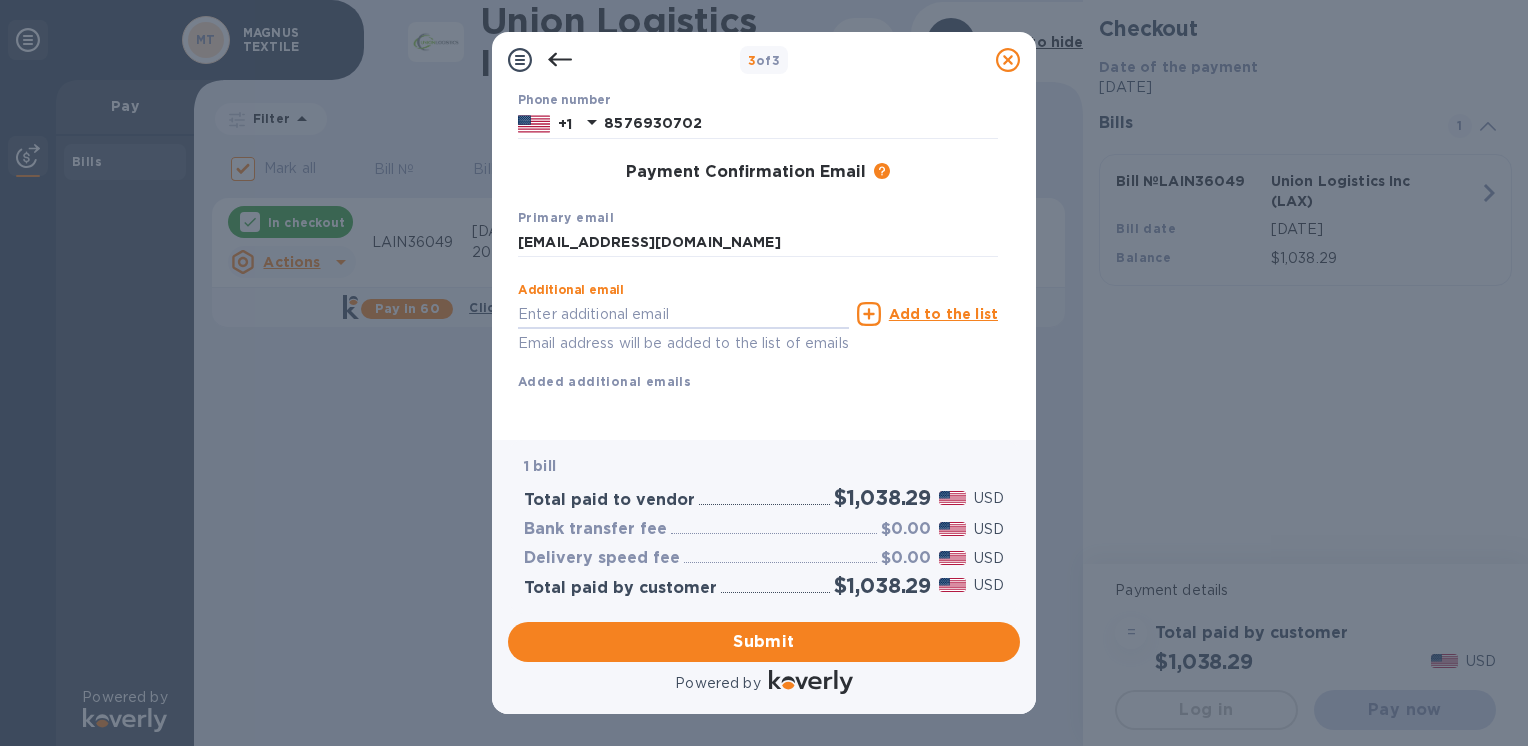 click on "Additional email Email address will be added to the list of emails Add to the list Added additional emails" at bounding box center [758, 332] 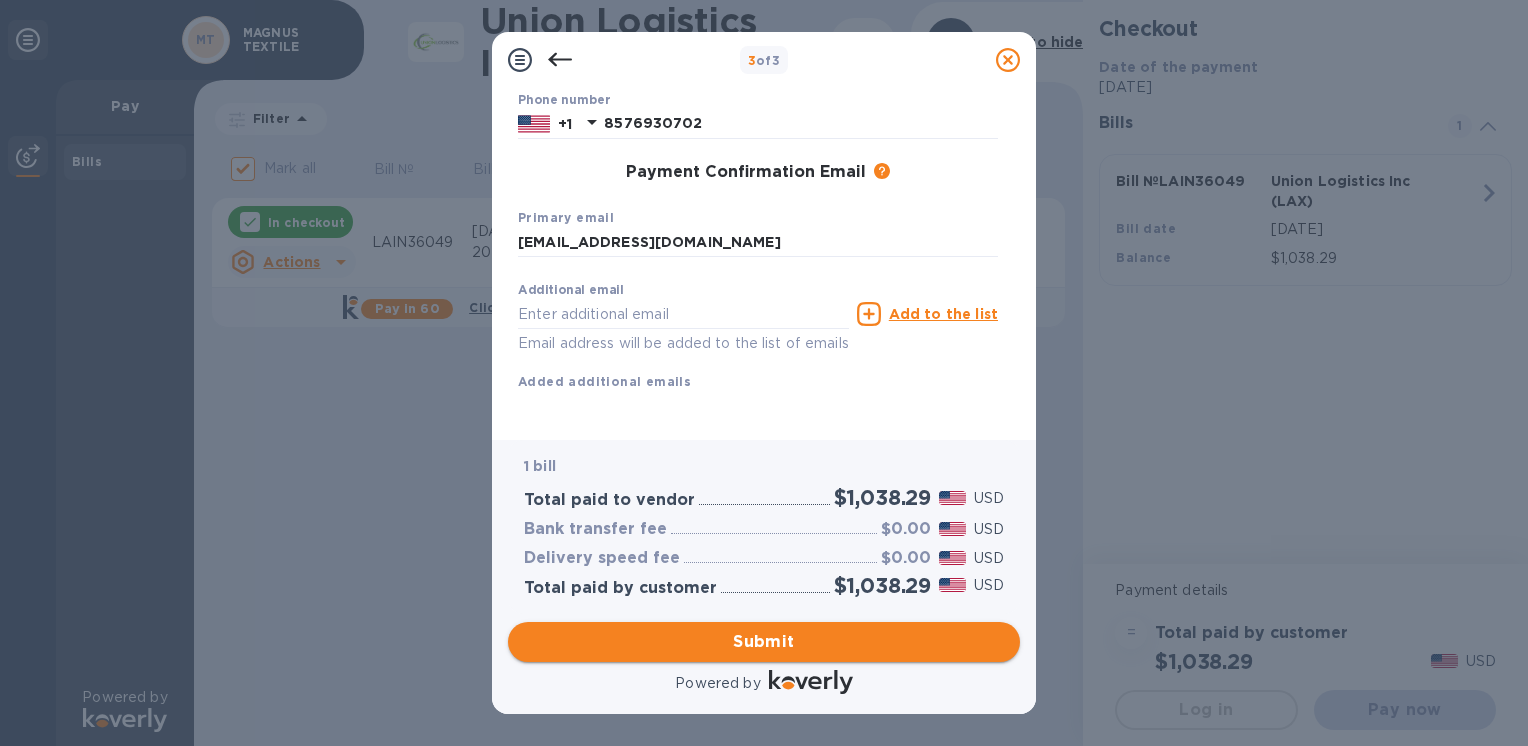 click on "Submit" at bounding box center (764, 642) 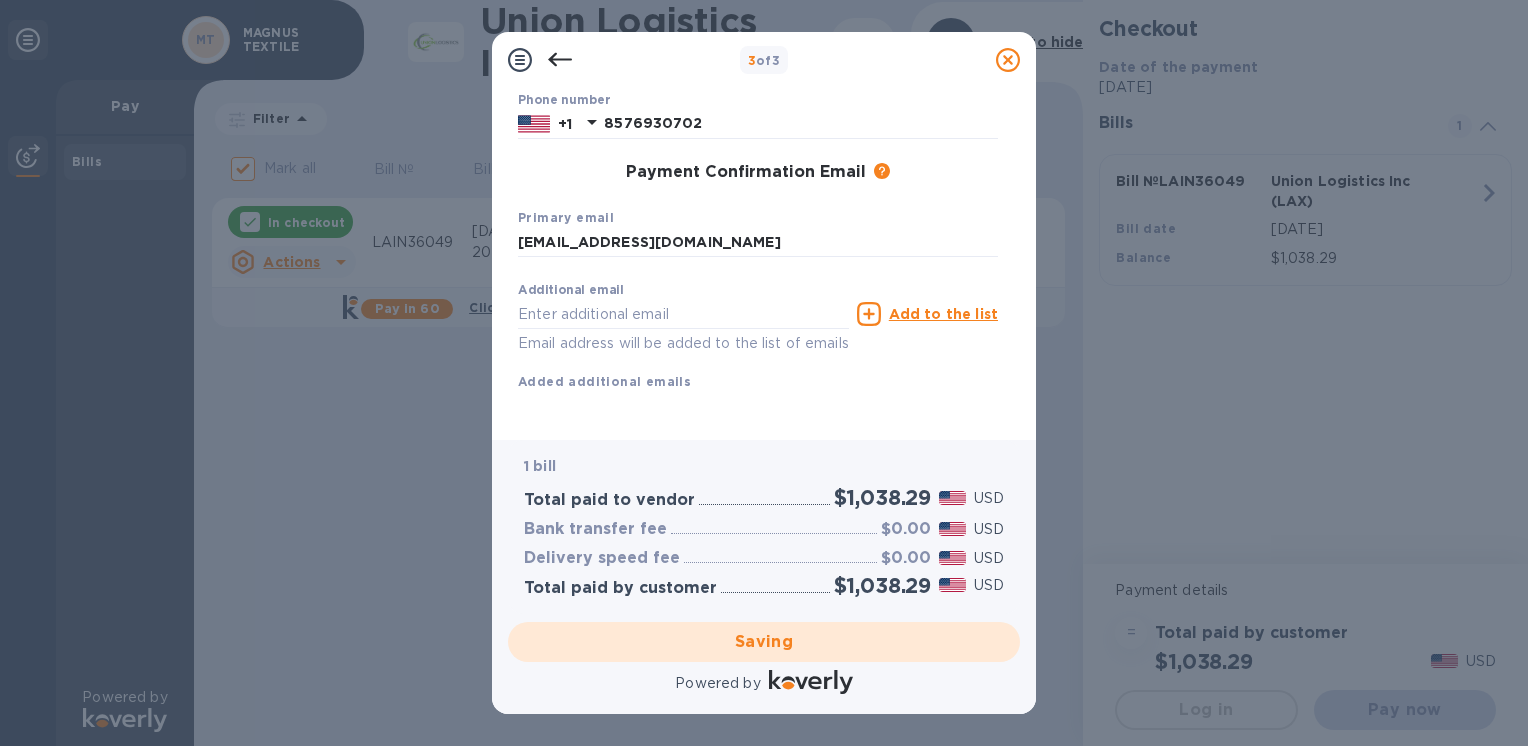checkbox on "false" 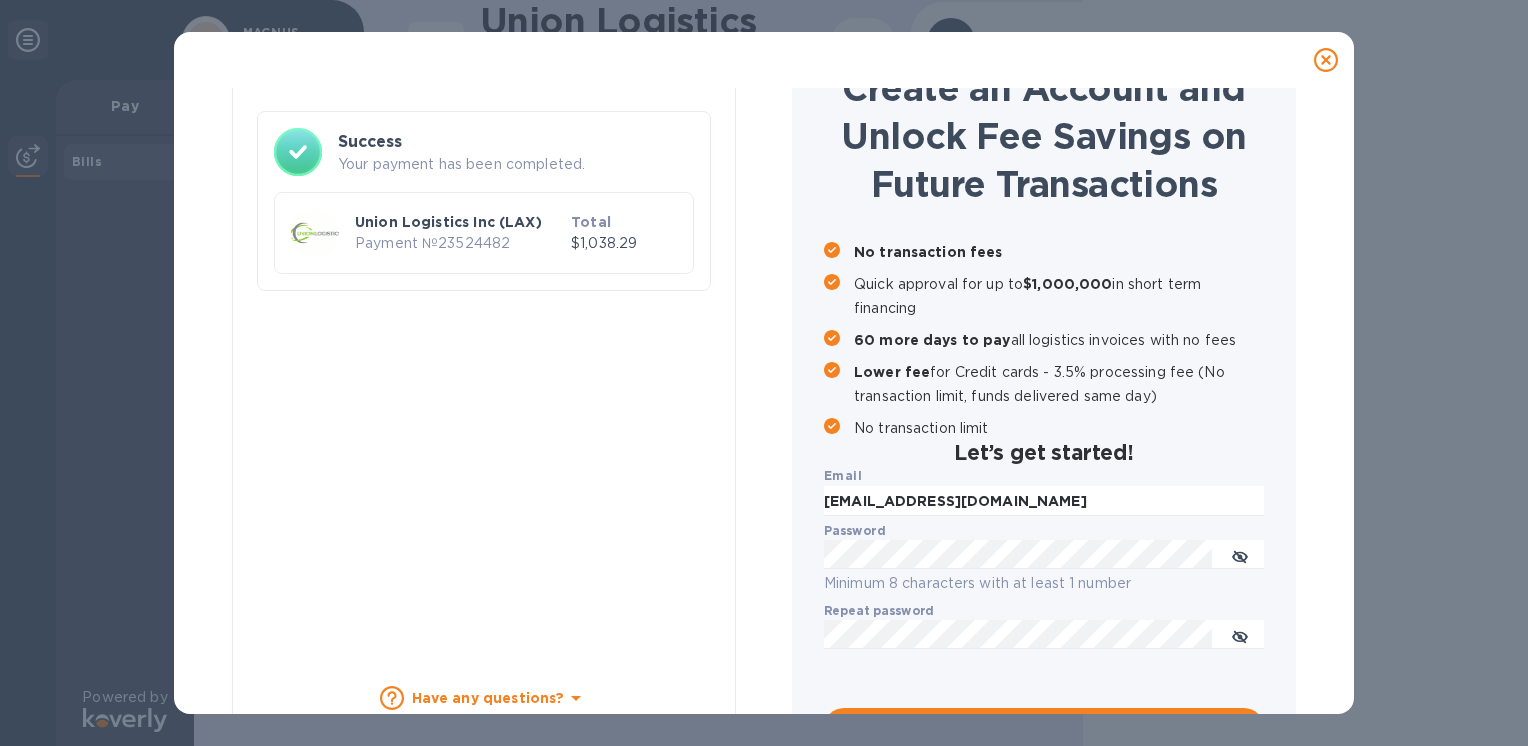 scroll, scrollTop: 0, scrollLeft: 0, axis: both 